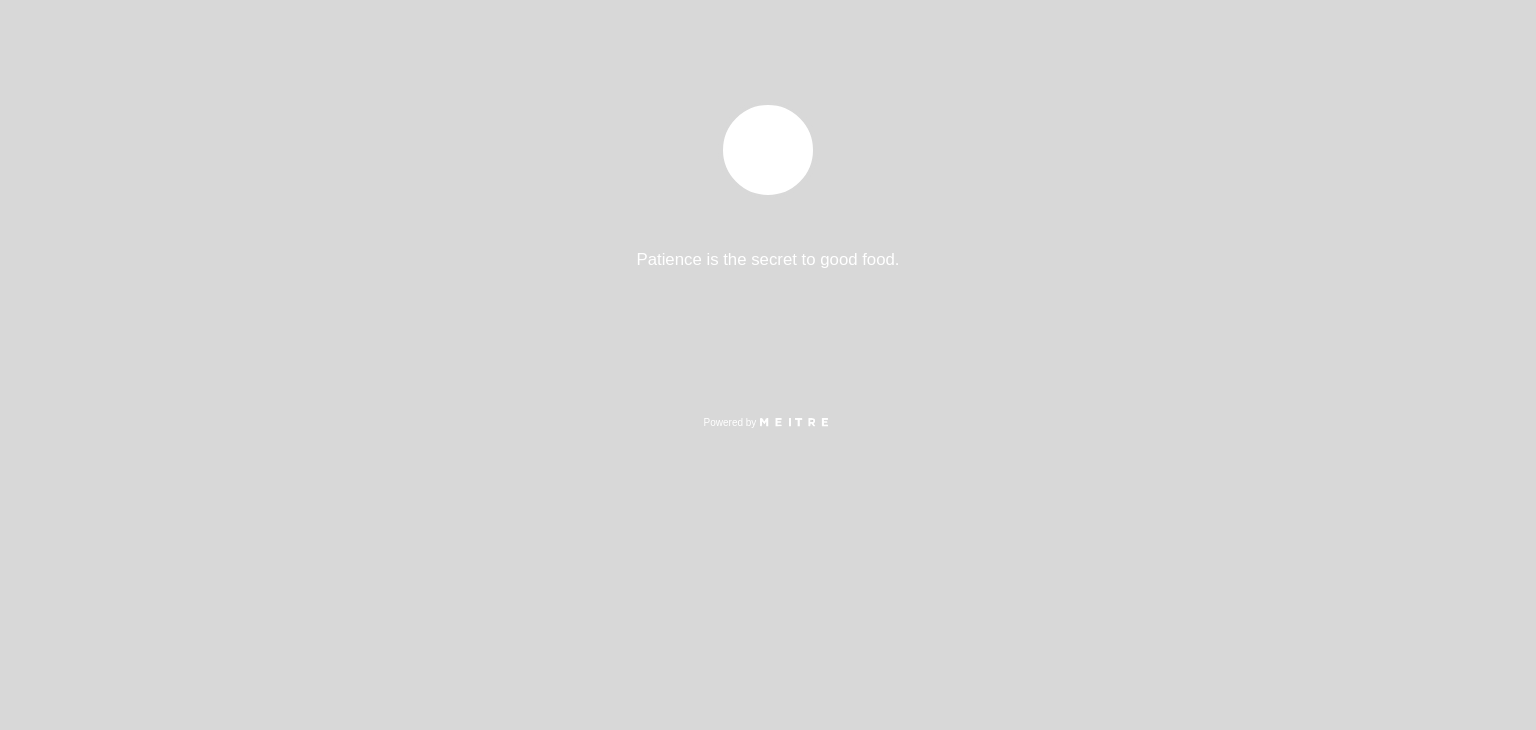 select on "pt" 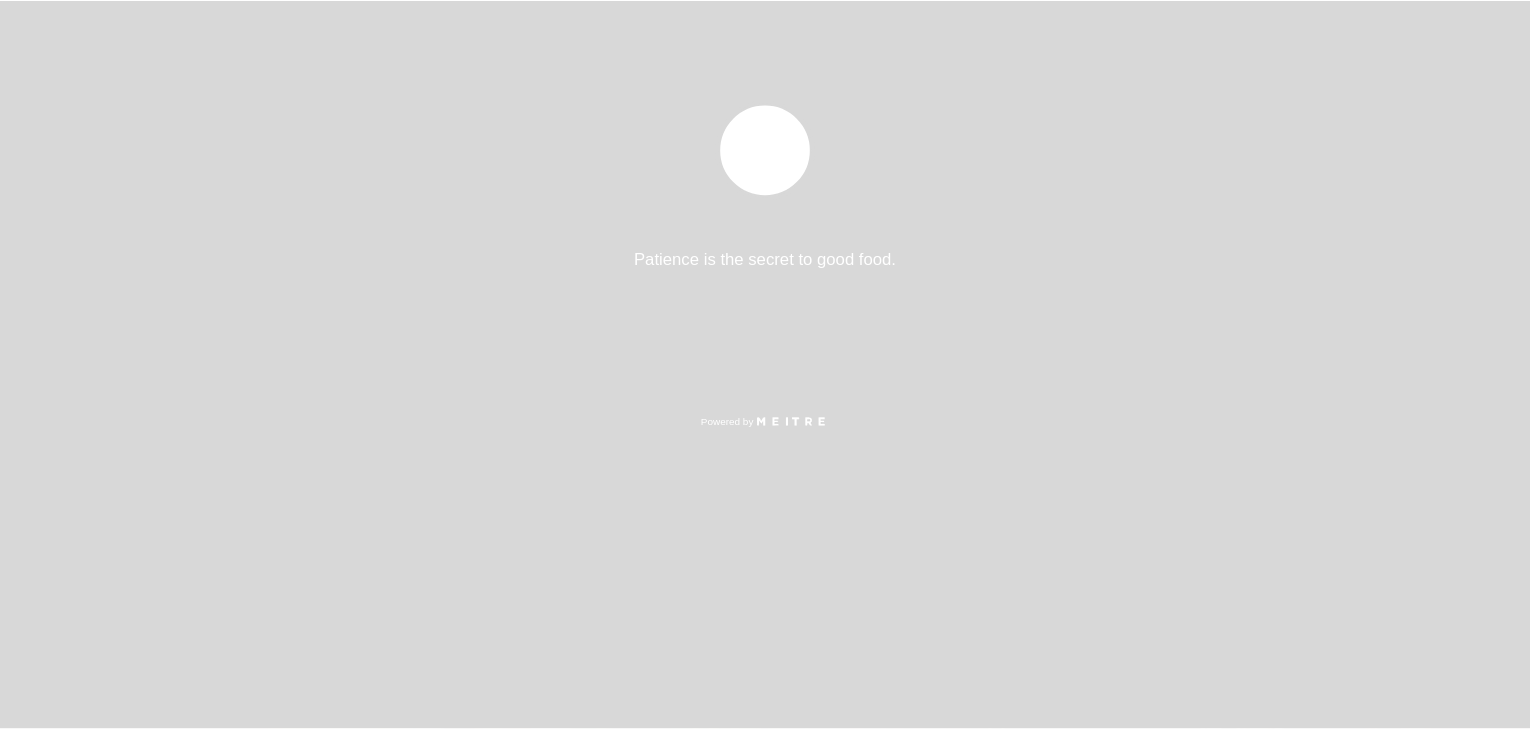 scroll, scrollTop: 0, scrollLeft: 0, axis: both 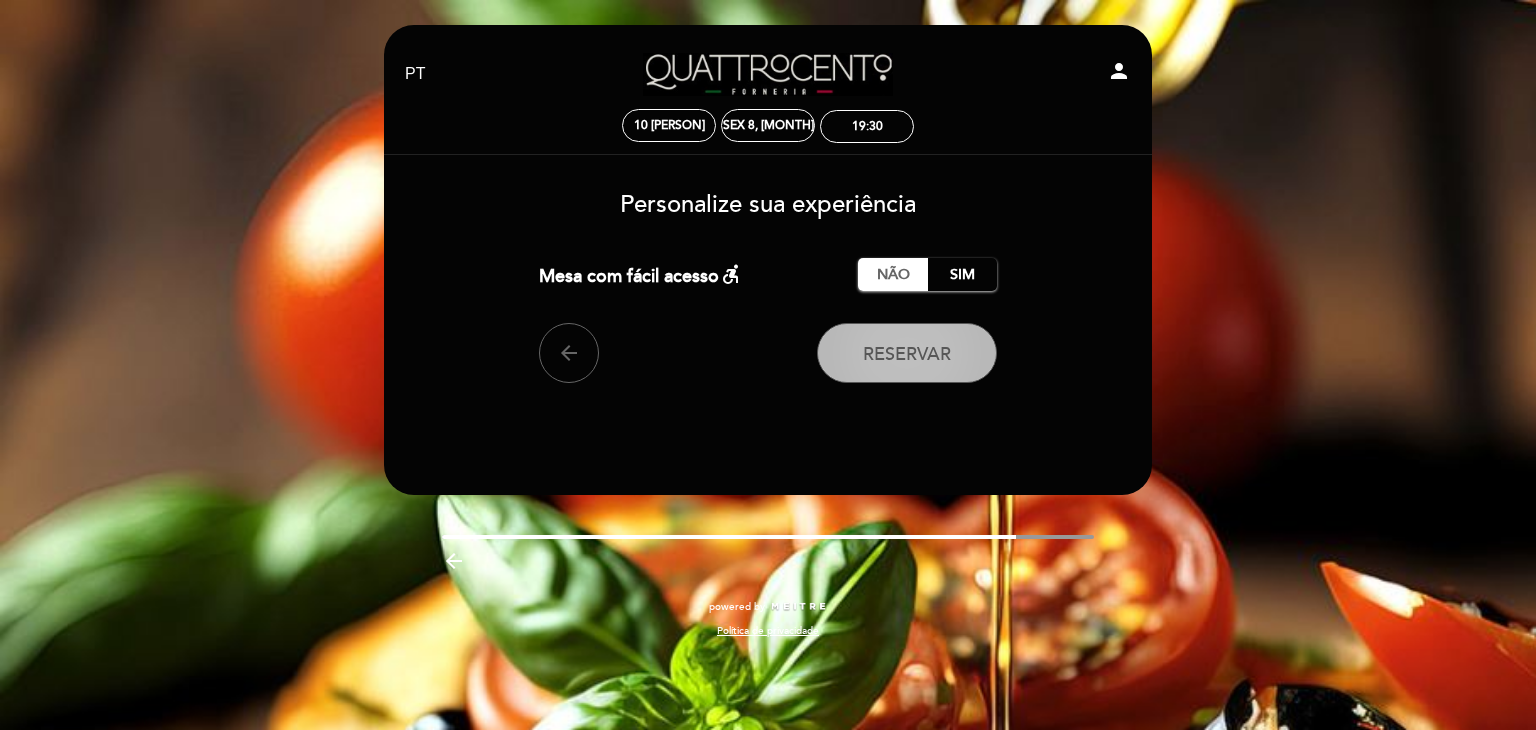 click on "Reservar" at bounding box center [907, 354] 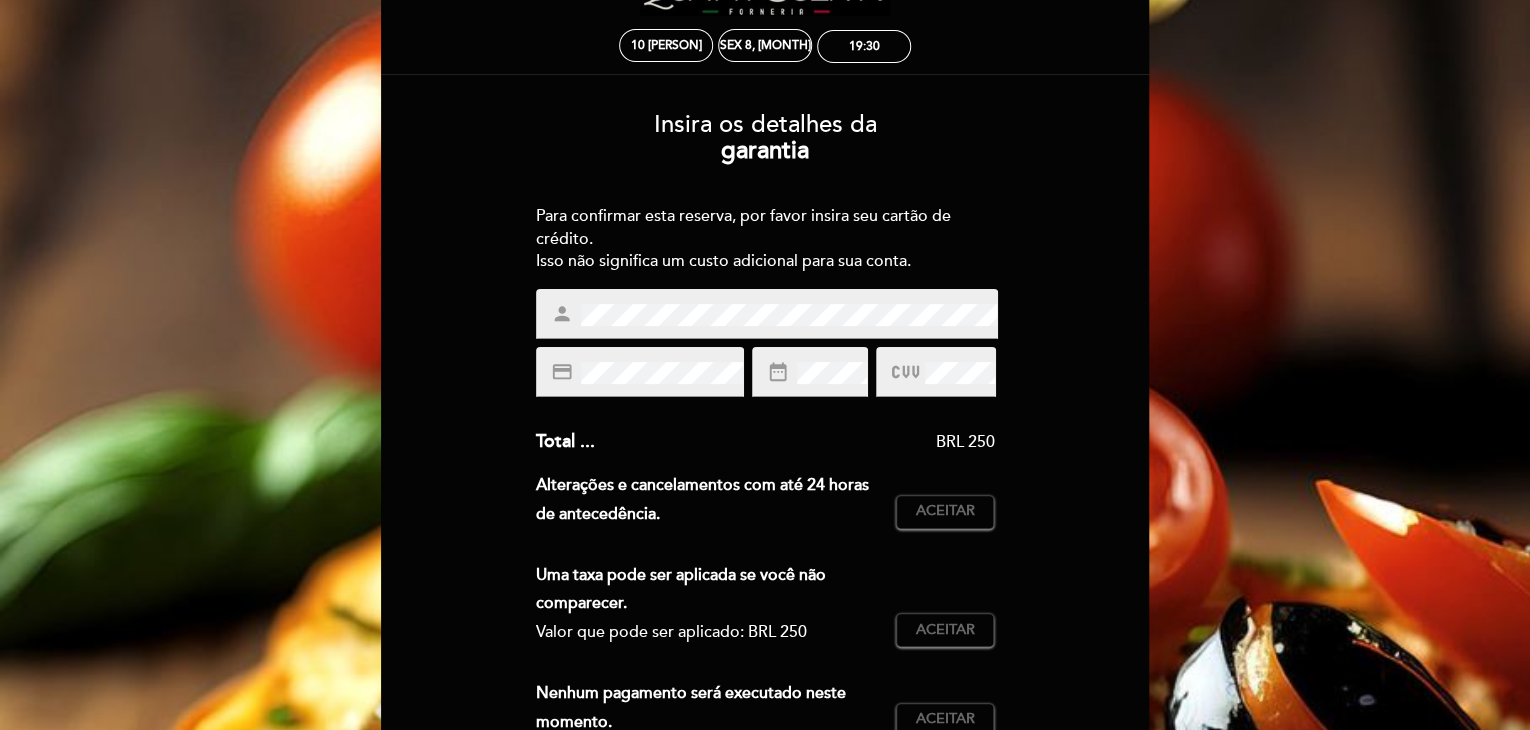 scroll, scrollTop: 100, scrollLeft: 0, axis: vertical 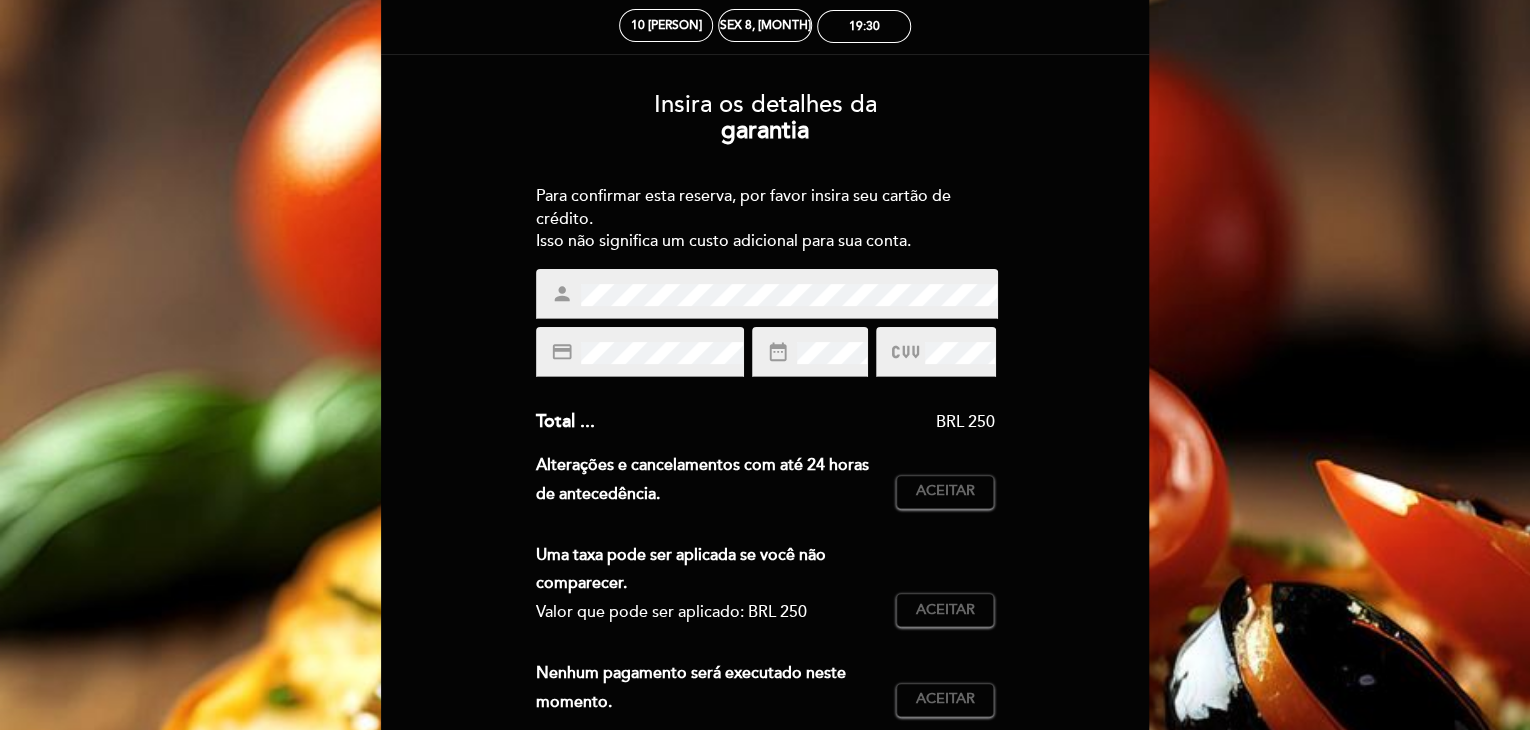 click at bounding box center (904, 352) 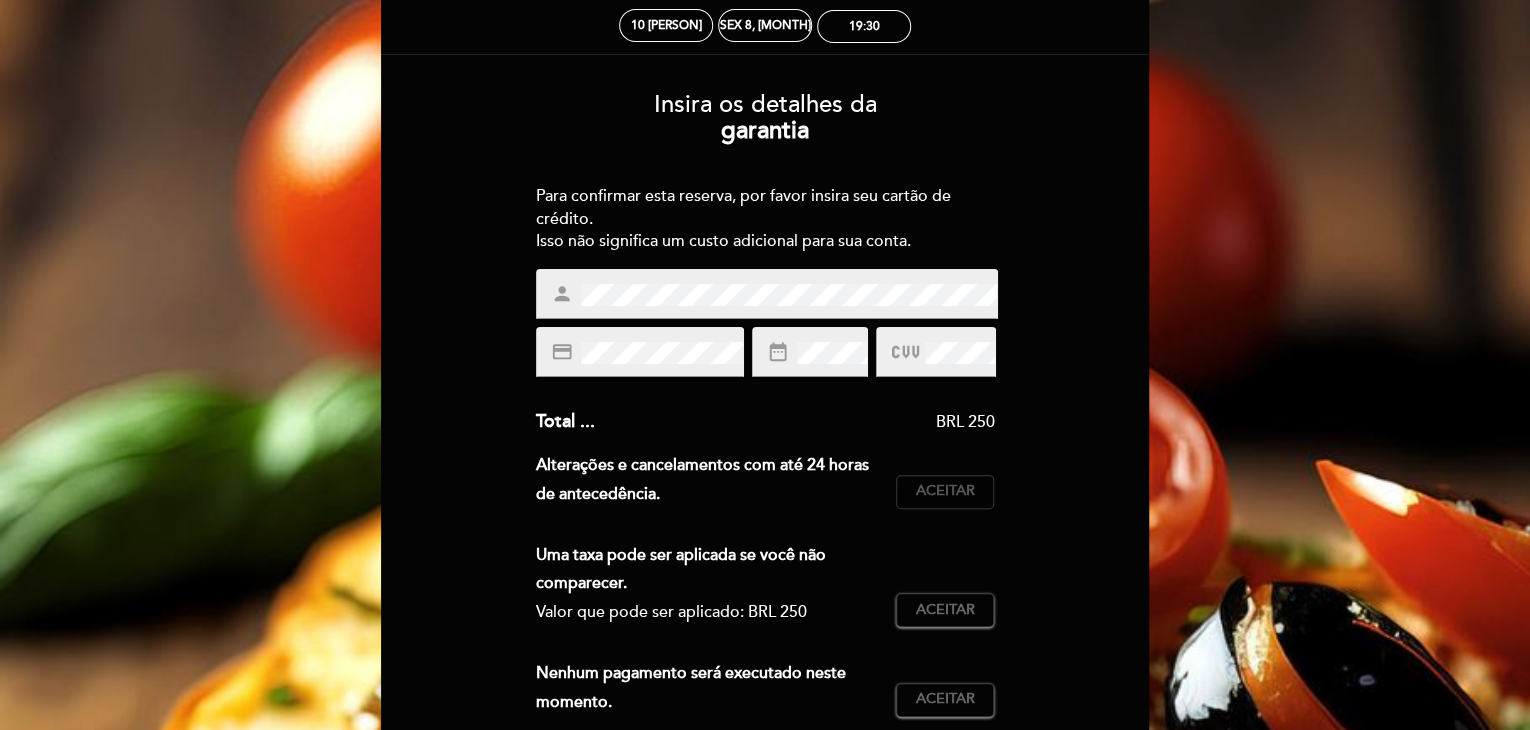 click on "Aceitar" at bounding box center [945, 491] 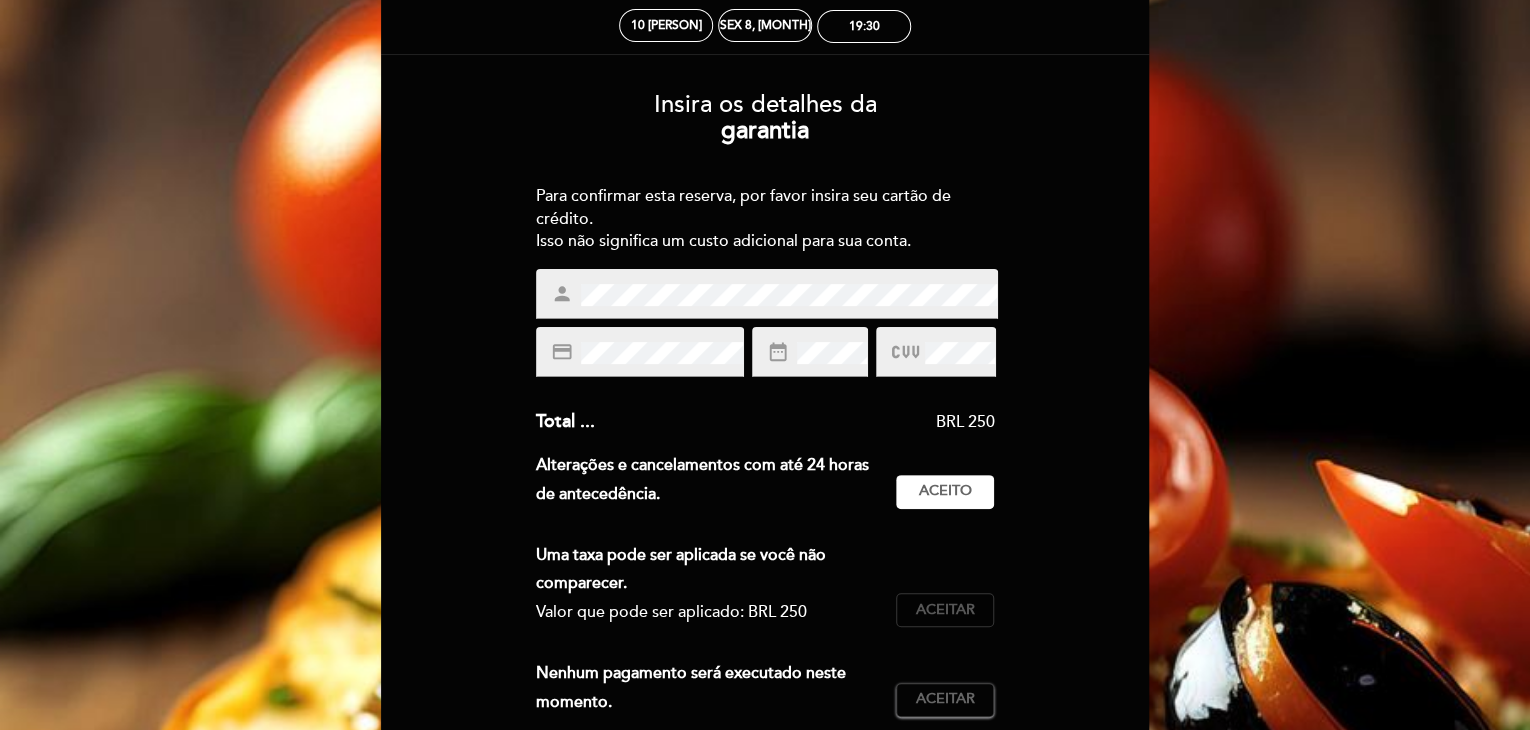 click on "Aceitar" at bounding box center (945, 610) 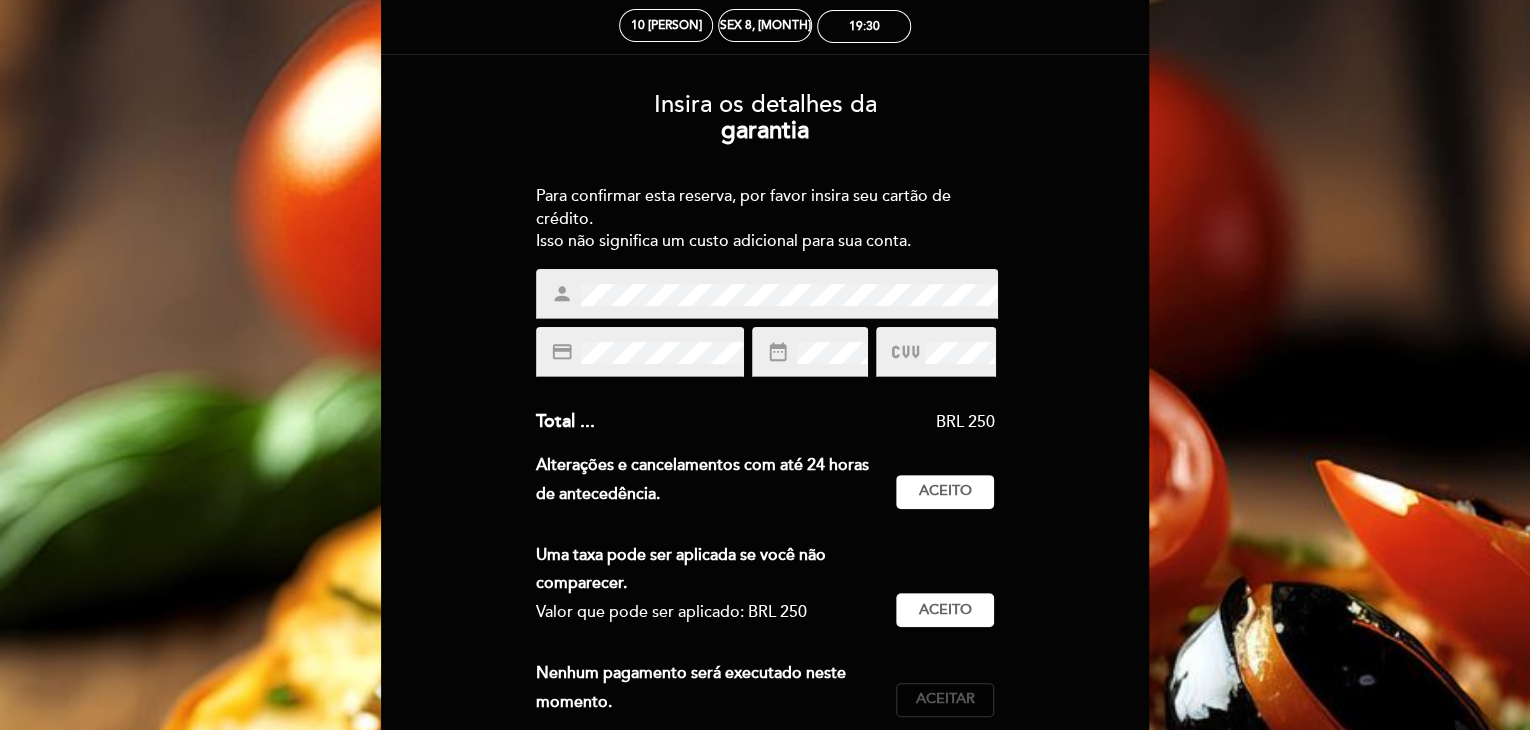 click on "Aceitar" at bounding box center [945, 699] 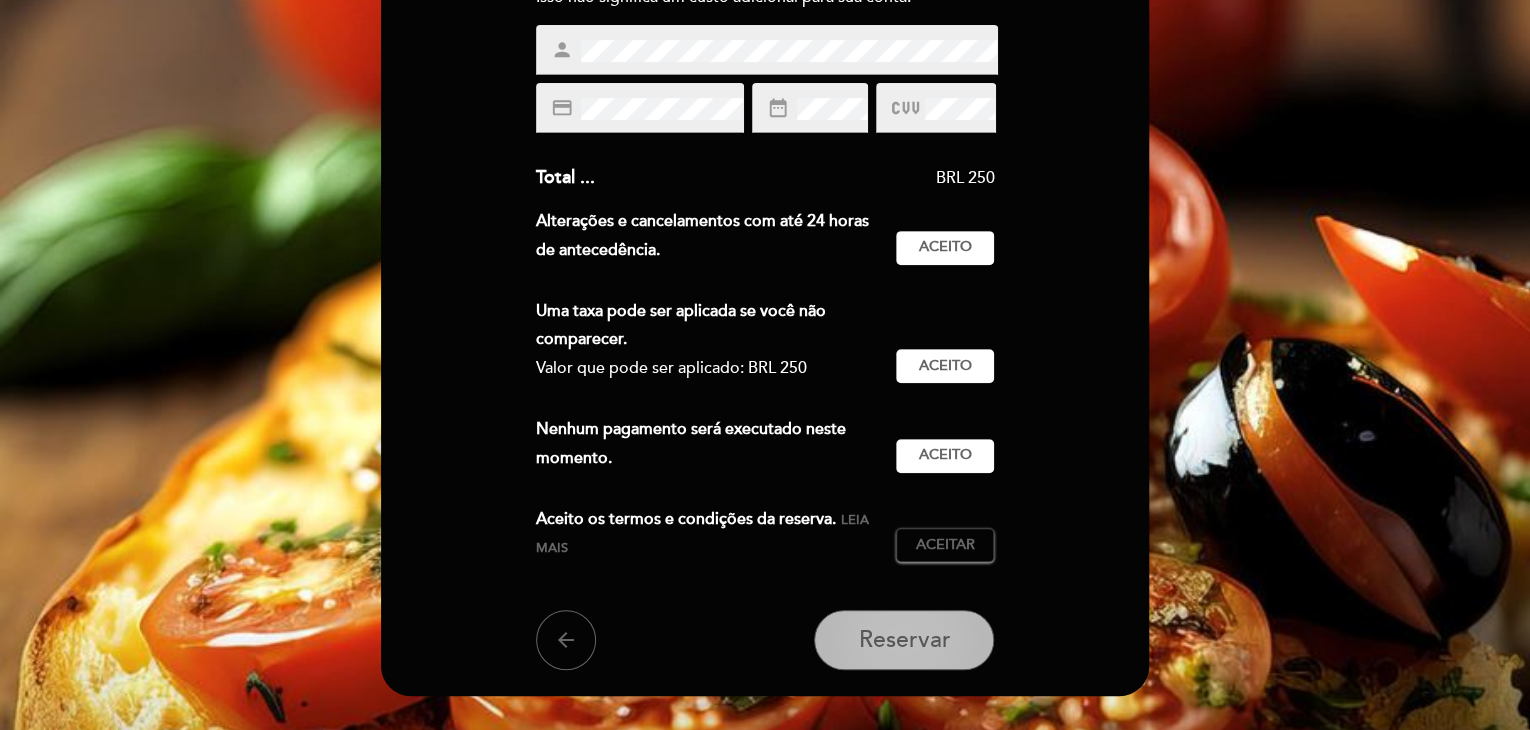 scroll, scrollTop: 400, scrollLeft: 0, axis: vertical 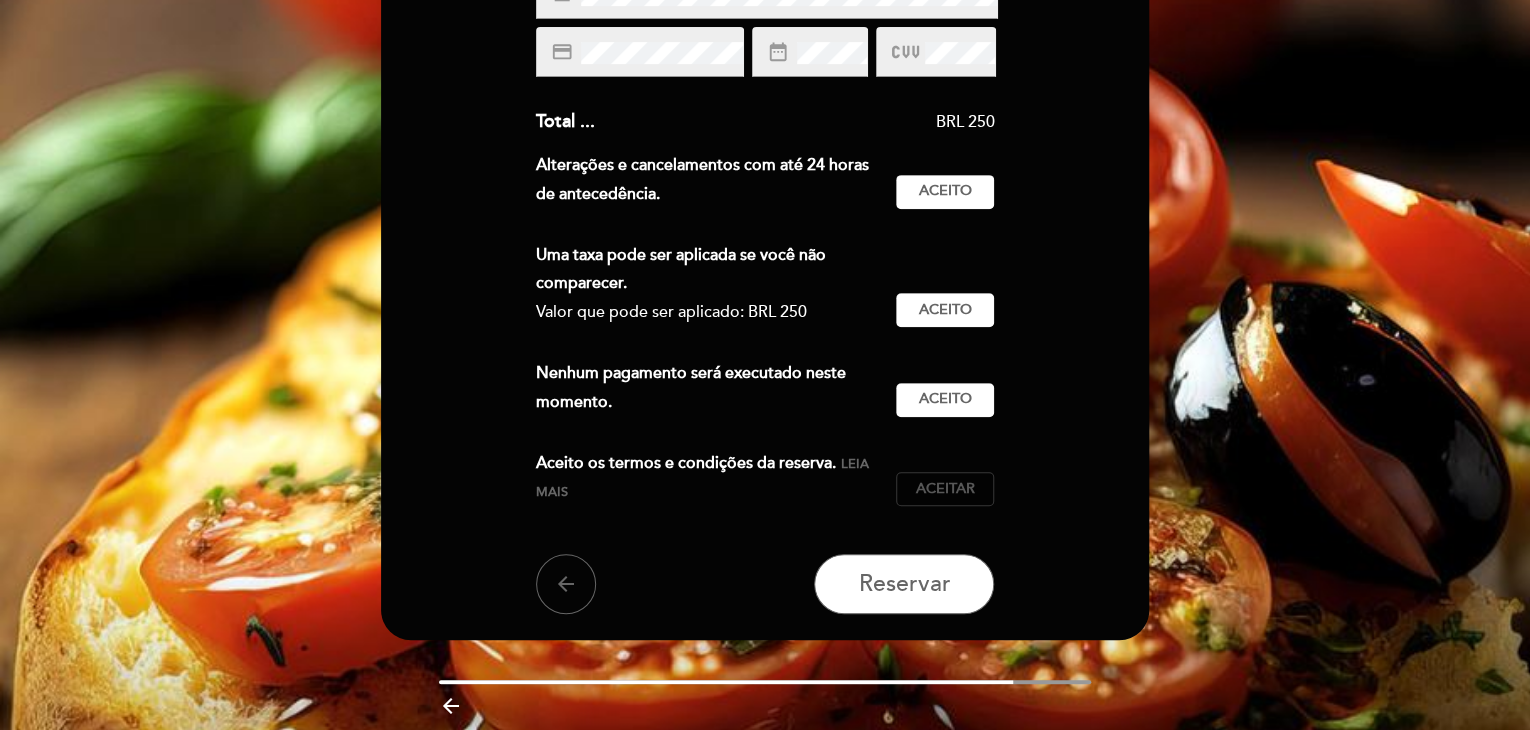 click on "Aceitar" at bounding box center (945, 489) 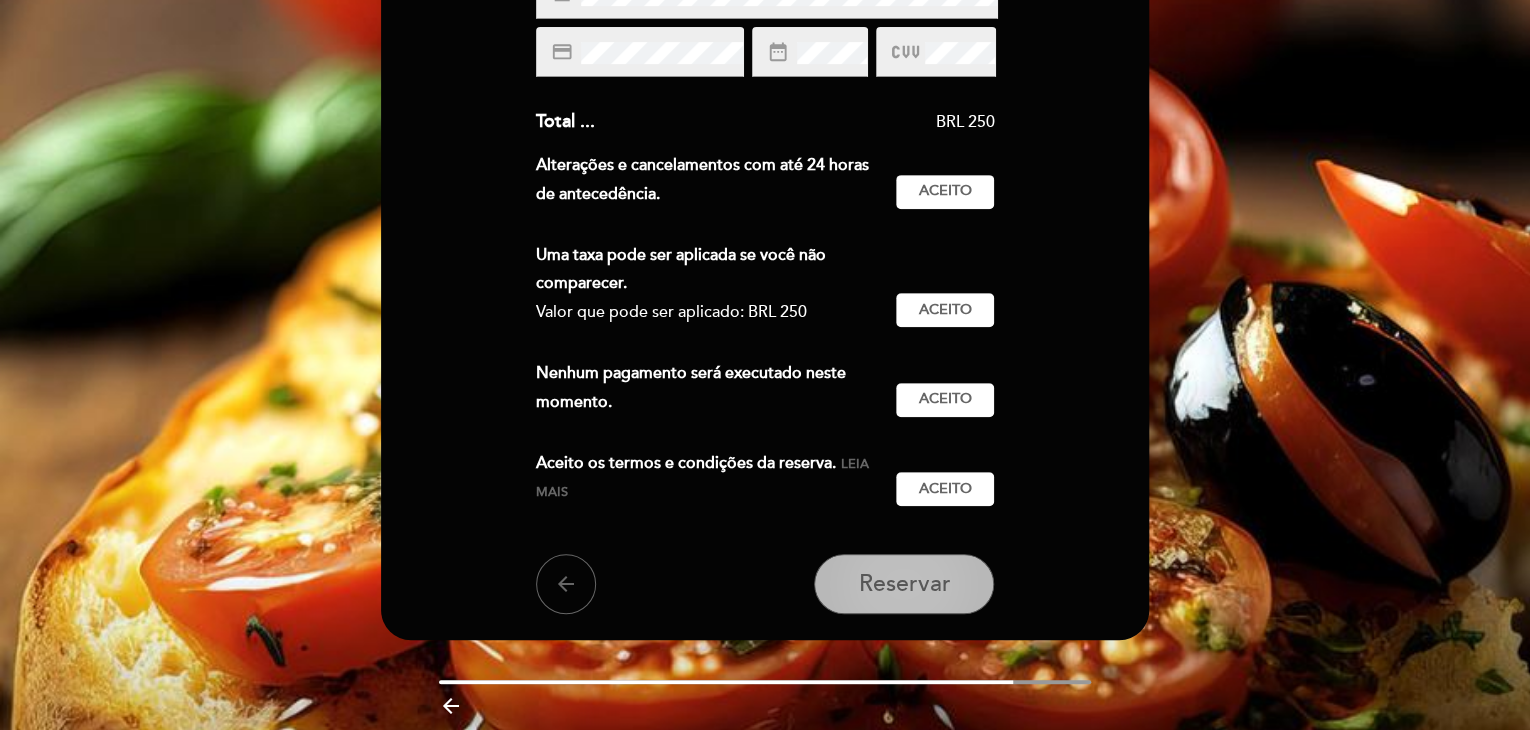 click on "Reservar" at bounding box center [904, 584] 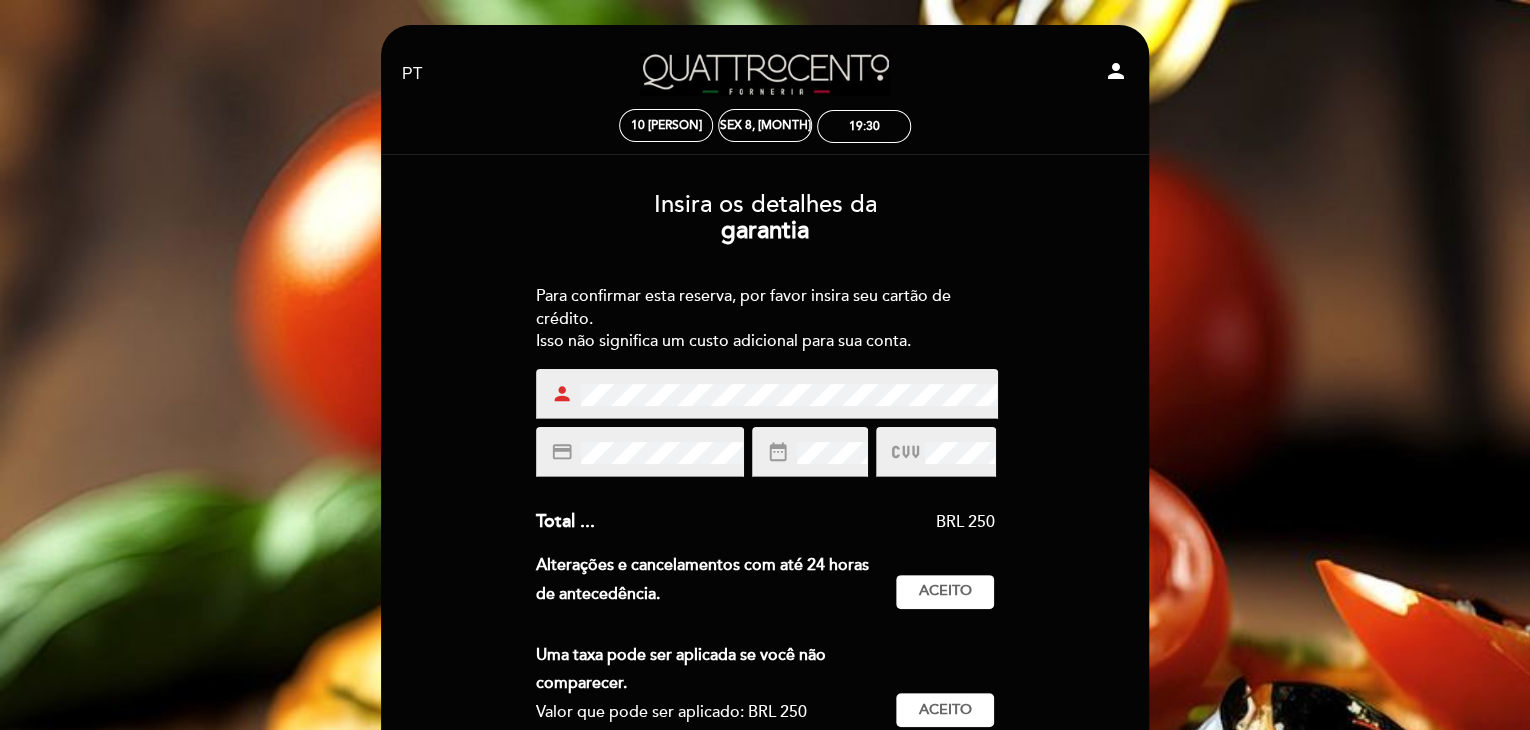 scroll, scrollTop: 400, scrollLeft: 0, axis: vertical 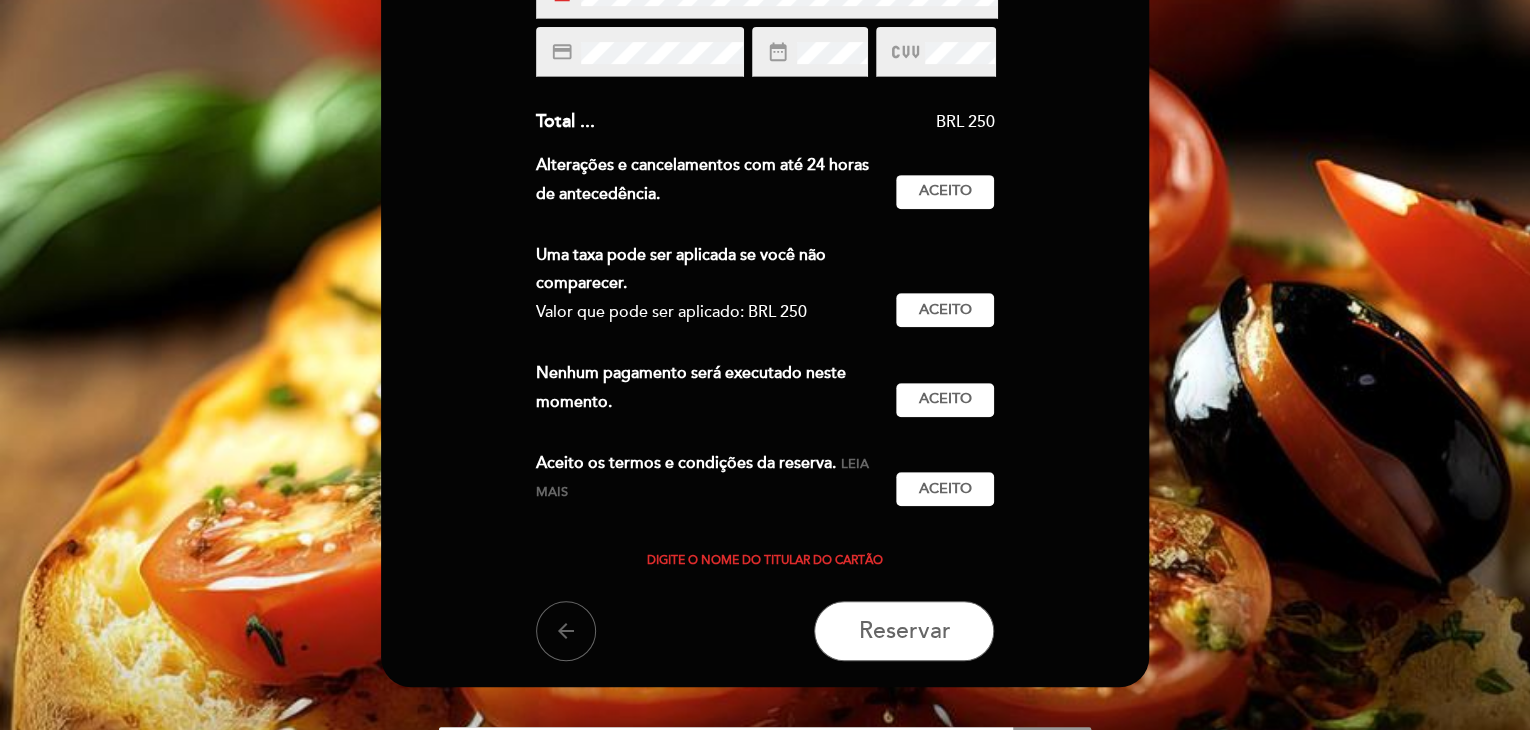 click on "Insira os detalhes da
garantia
Para confirmar esta reserva, por favor insira seu cartão de crédito. Isso não significa um custo adicional para sua conta.
Para entrar na lista de espera, por favor insira seu cartão de crédito.
Se a reserva não for concedida, esta garantia não terá efeito.
A garantia para evitar ausências só se aplica se uma reserva for cencedida.
Se não podemos movê-lo da lista de espera para uma mesa, a garantia fica sem efeito.
Para entrar na lista de pré-acesso, por favor insira seu cartão de crédito.
Se a reserva não for concedida, esta garantia não terá efeito.
A garantia para evitar ausências só se aplica se uma reserva for cencedida.
Se não podemos movê-lo da lista de pré-acesso para uma mesa, a garantia fica sem efeito.
[PERSON]" at bounding box center (765, 218) 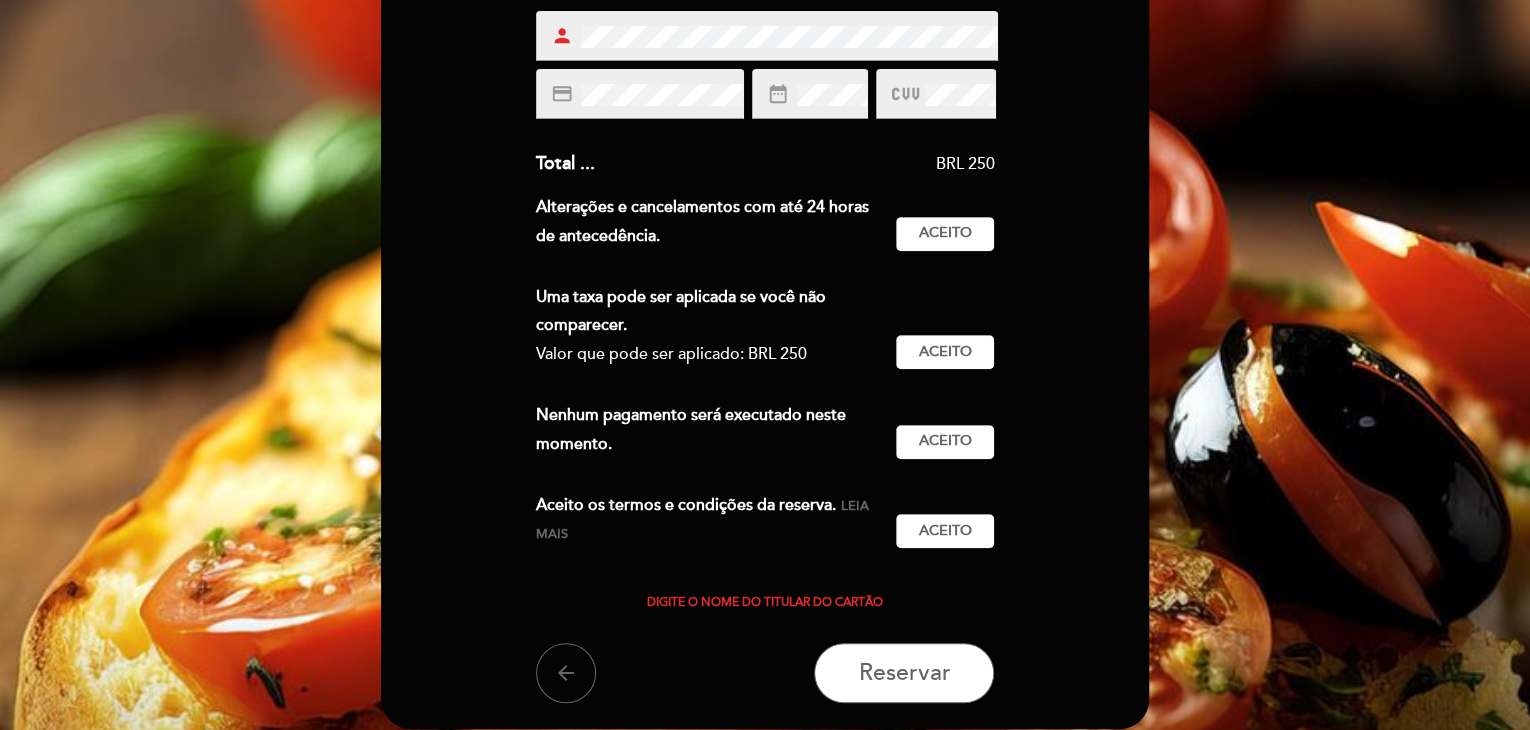 scroll, scrollTop: 0, scrollLeft: 0, axis: both 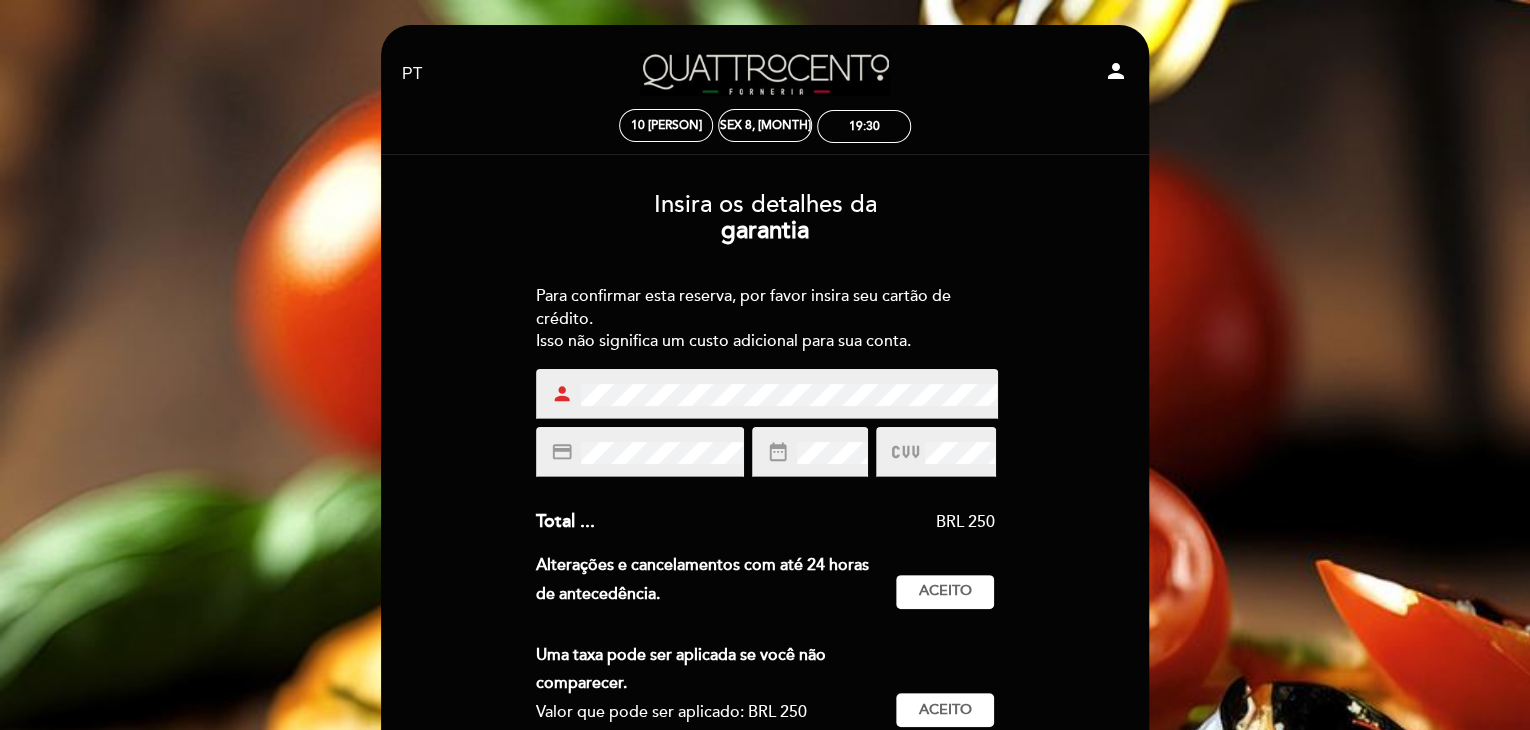 click on "person" at bounding box center [767, 394] 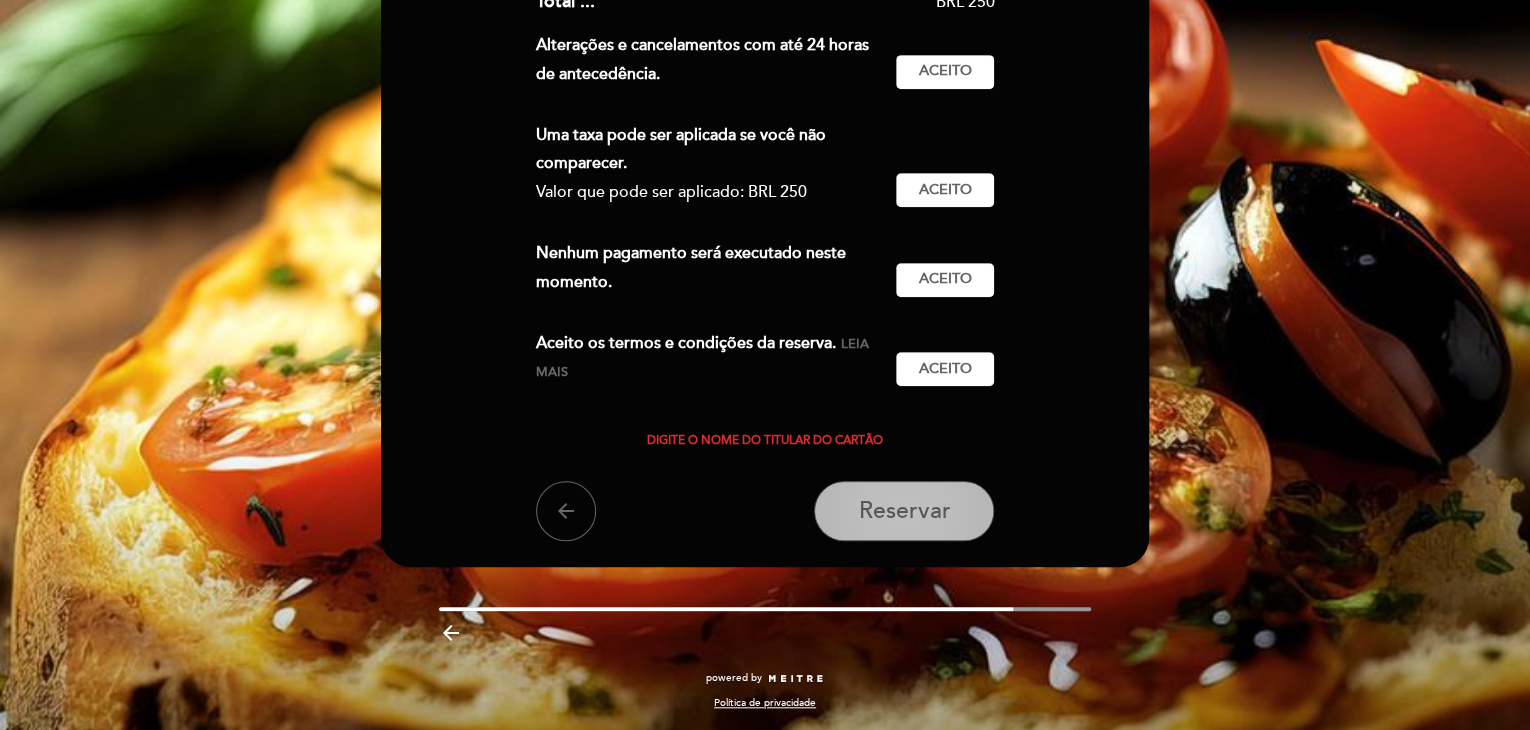 click on "Reservar" at bounding box center [904, 511] 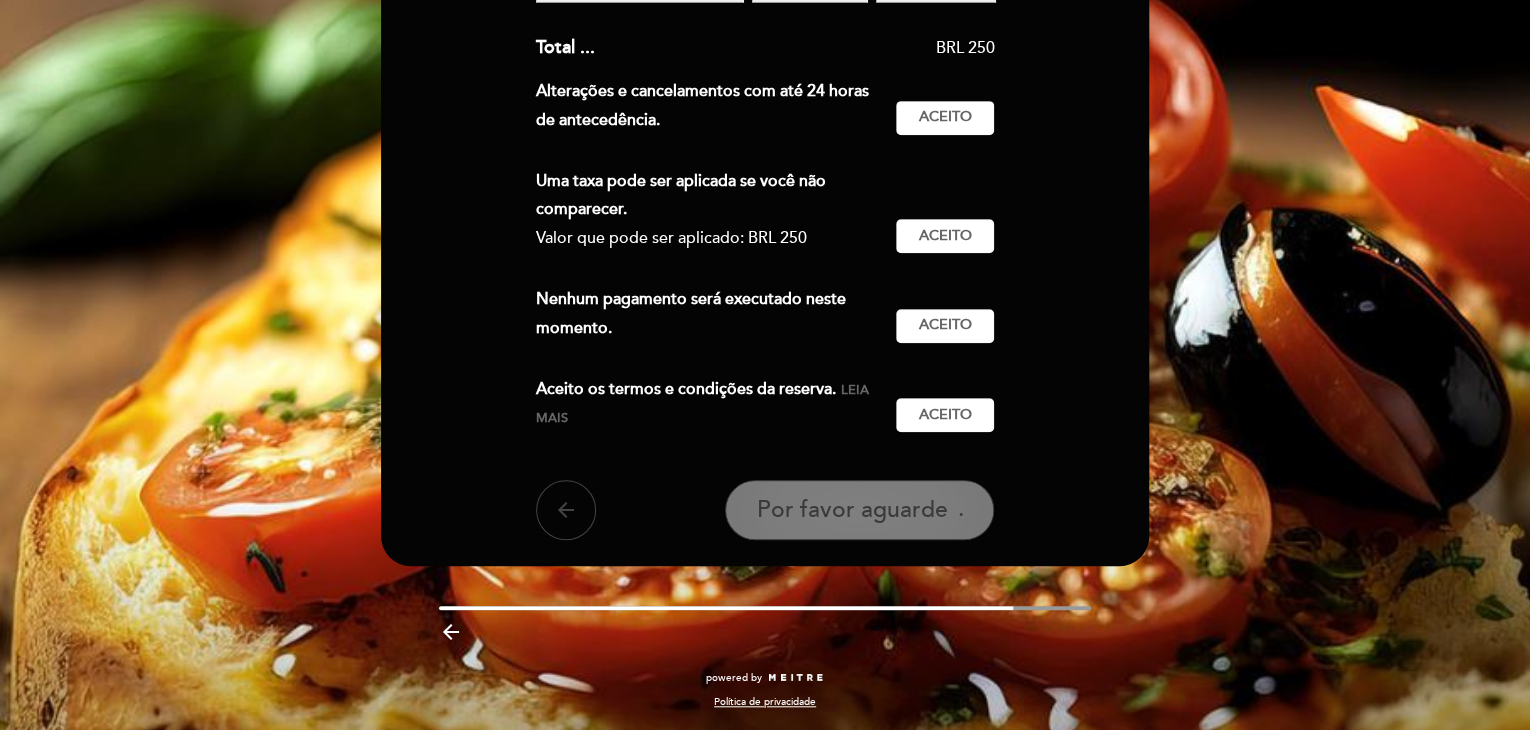 scroll, scrollTop: 473, scrollLeft: 0, axis: vertical 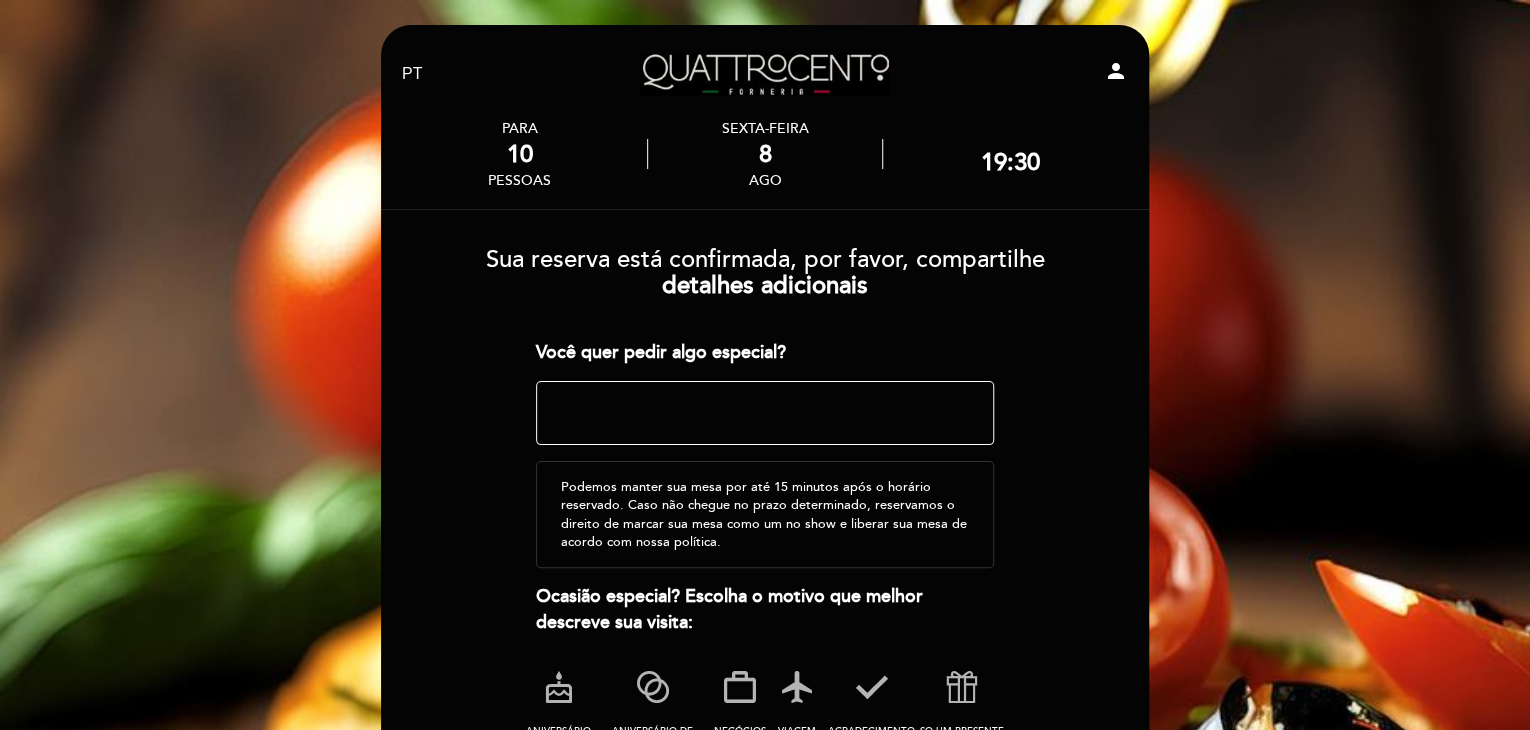 click at bounding box center [765, 413] 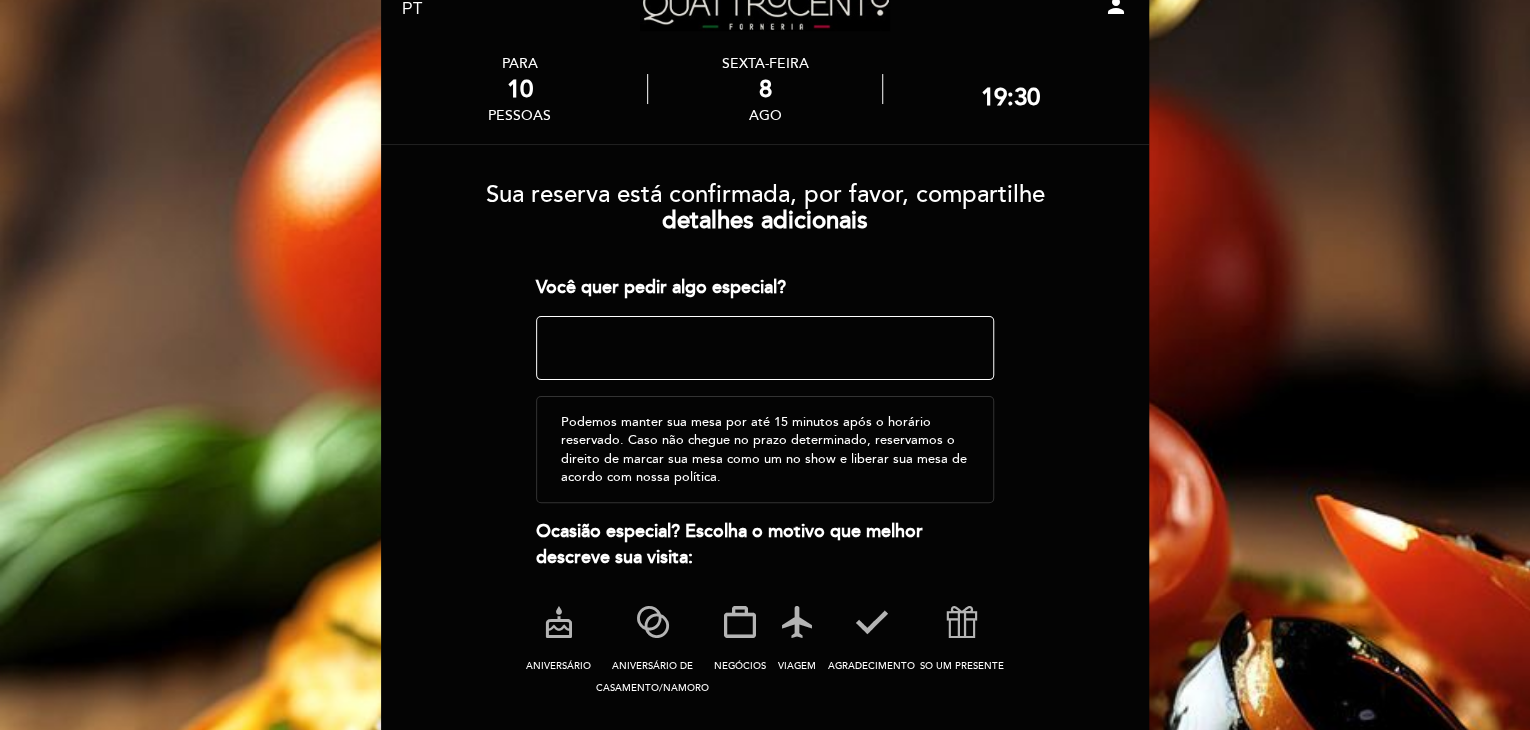 scroll, scrollTop: 249, scrollLeft: 0, axis: vertical 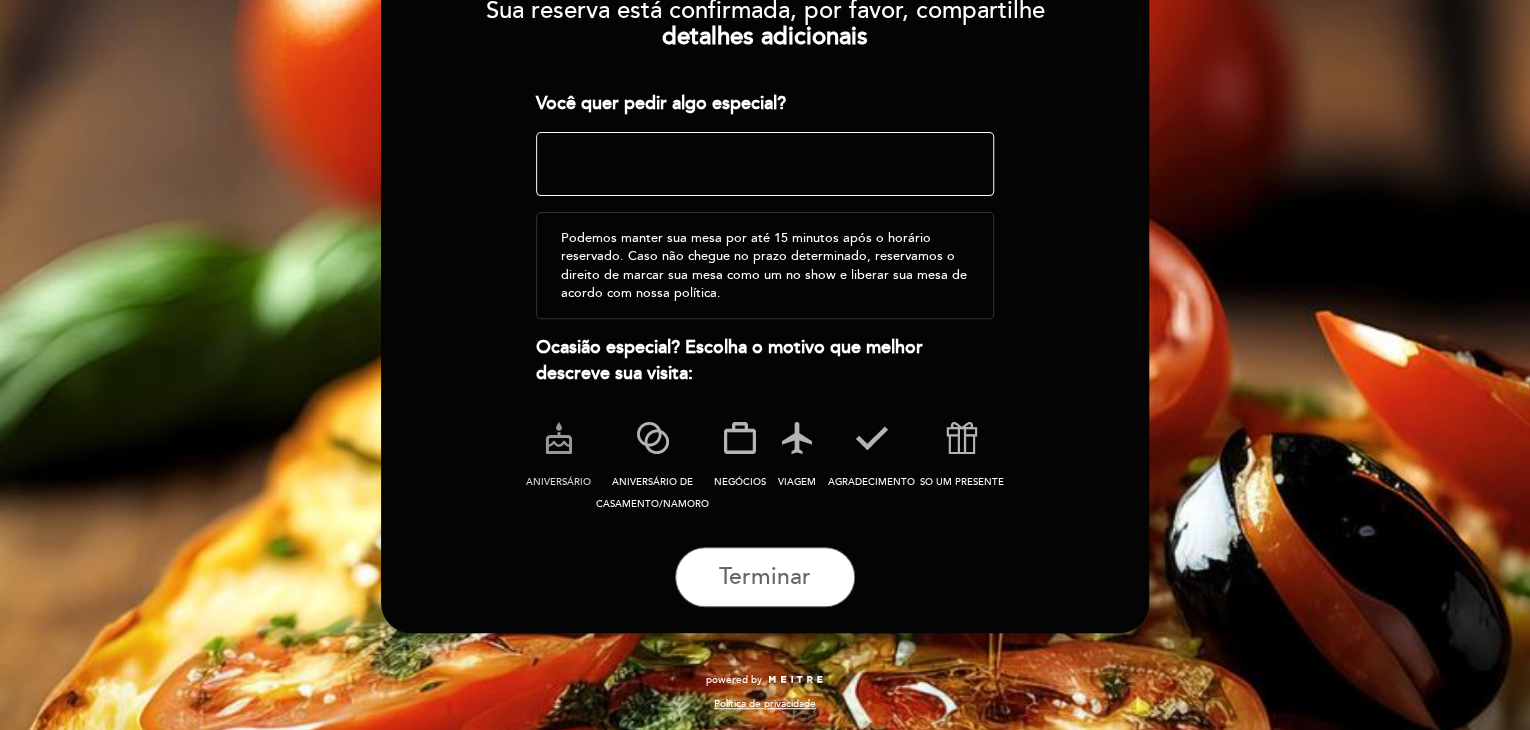 click at bounding box center (559, 438) 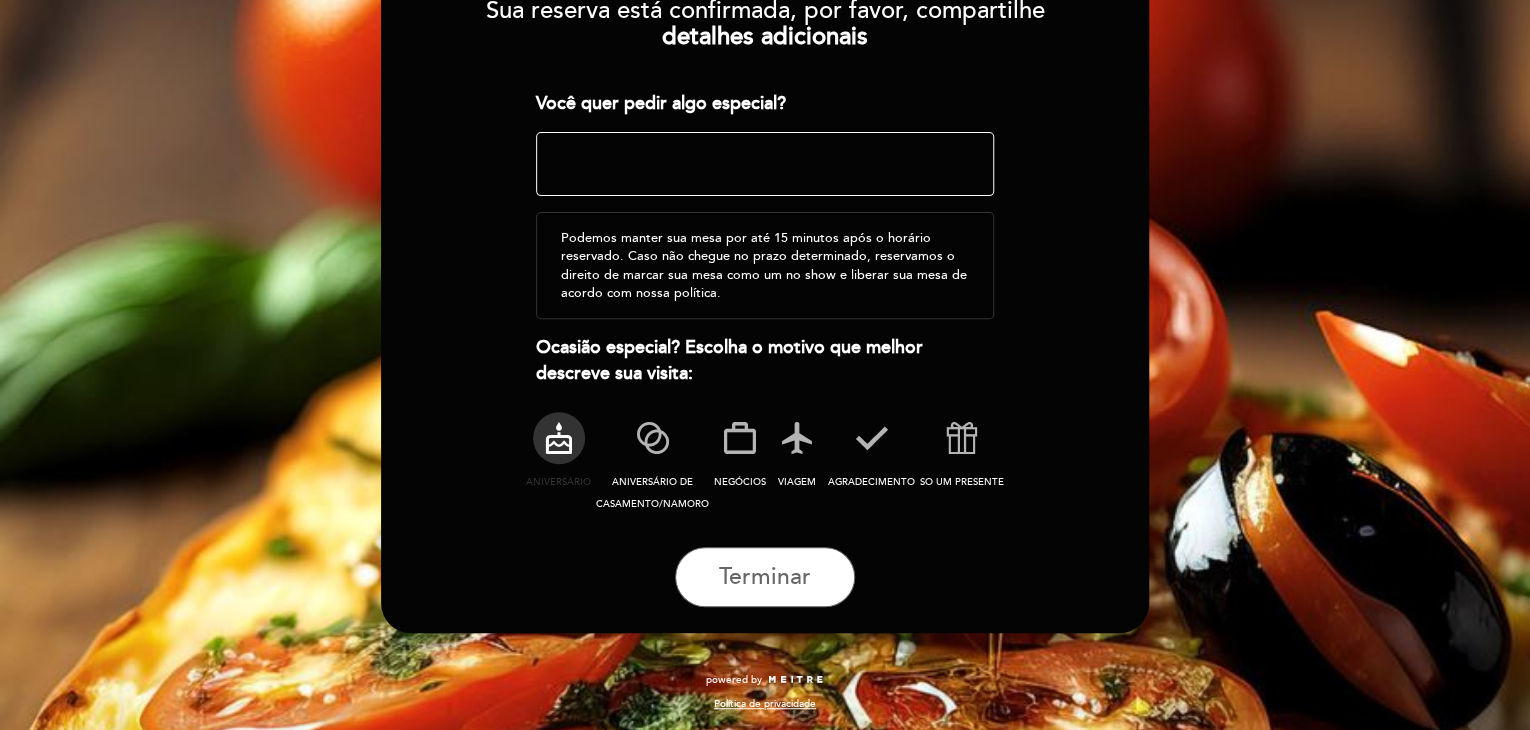 click at bounding box center (765, 164) 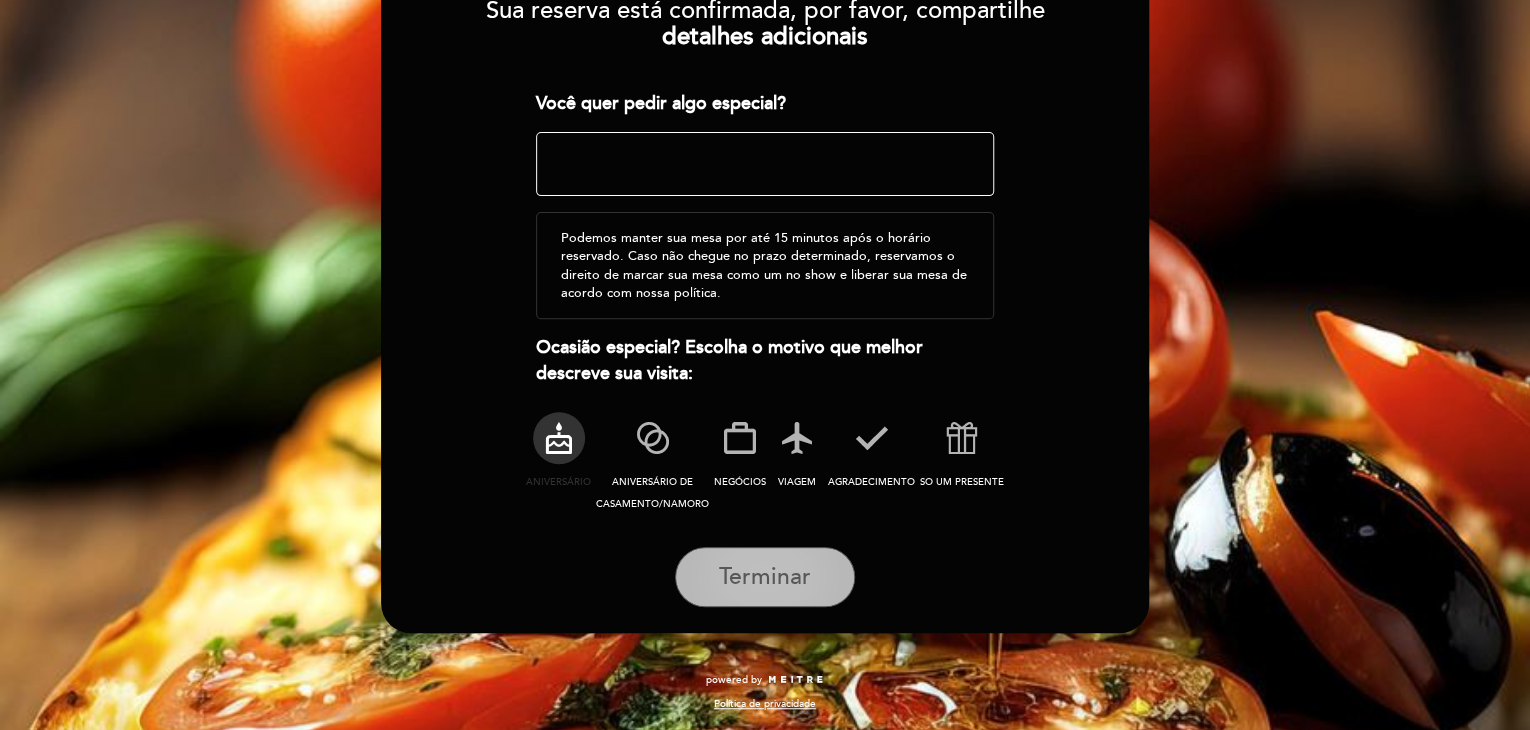click on "Terminar" at bounding box center (765, 577) 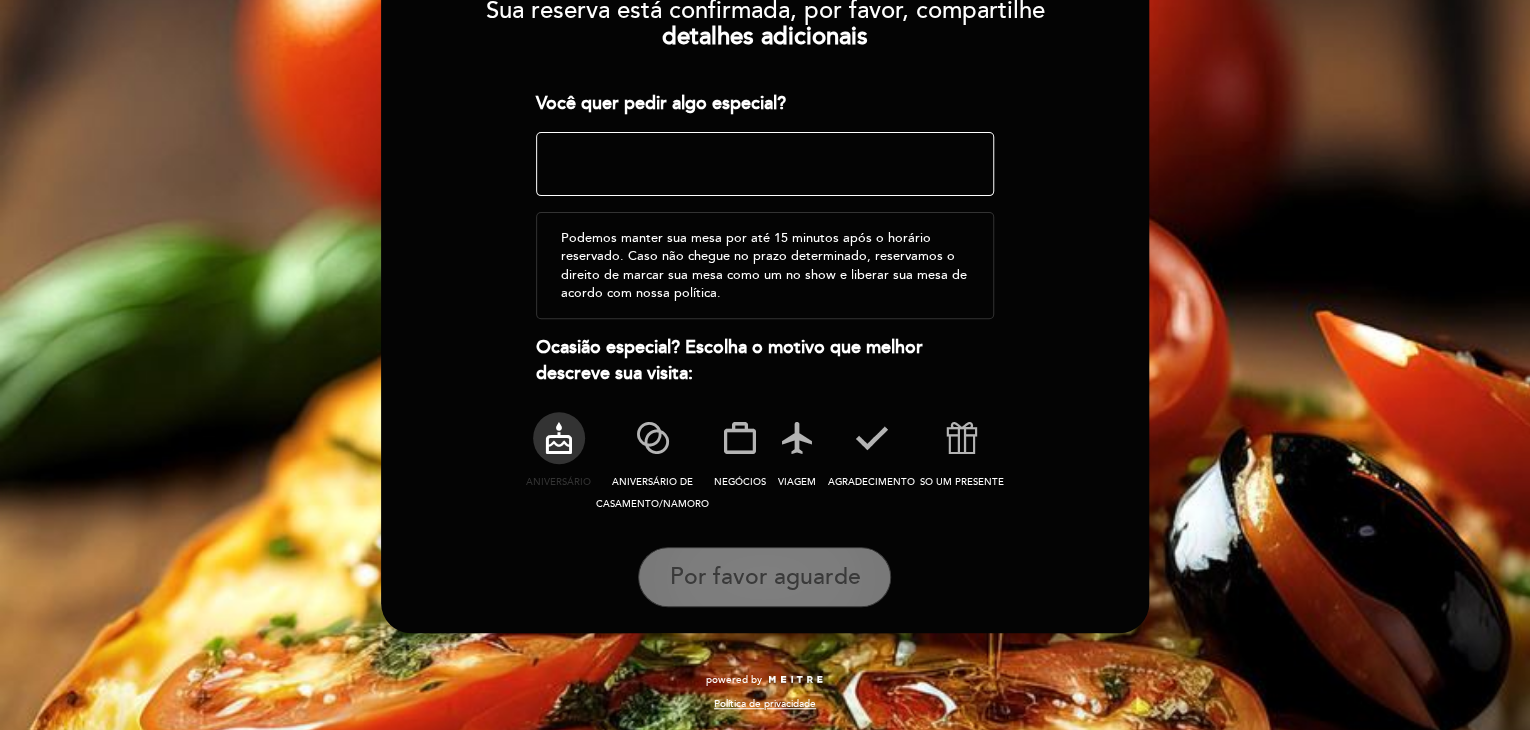 scroll, scrollTop: 0, scrollLeft: 0, axis: both 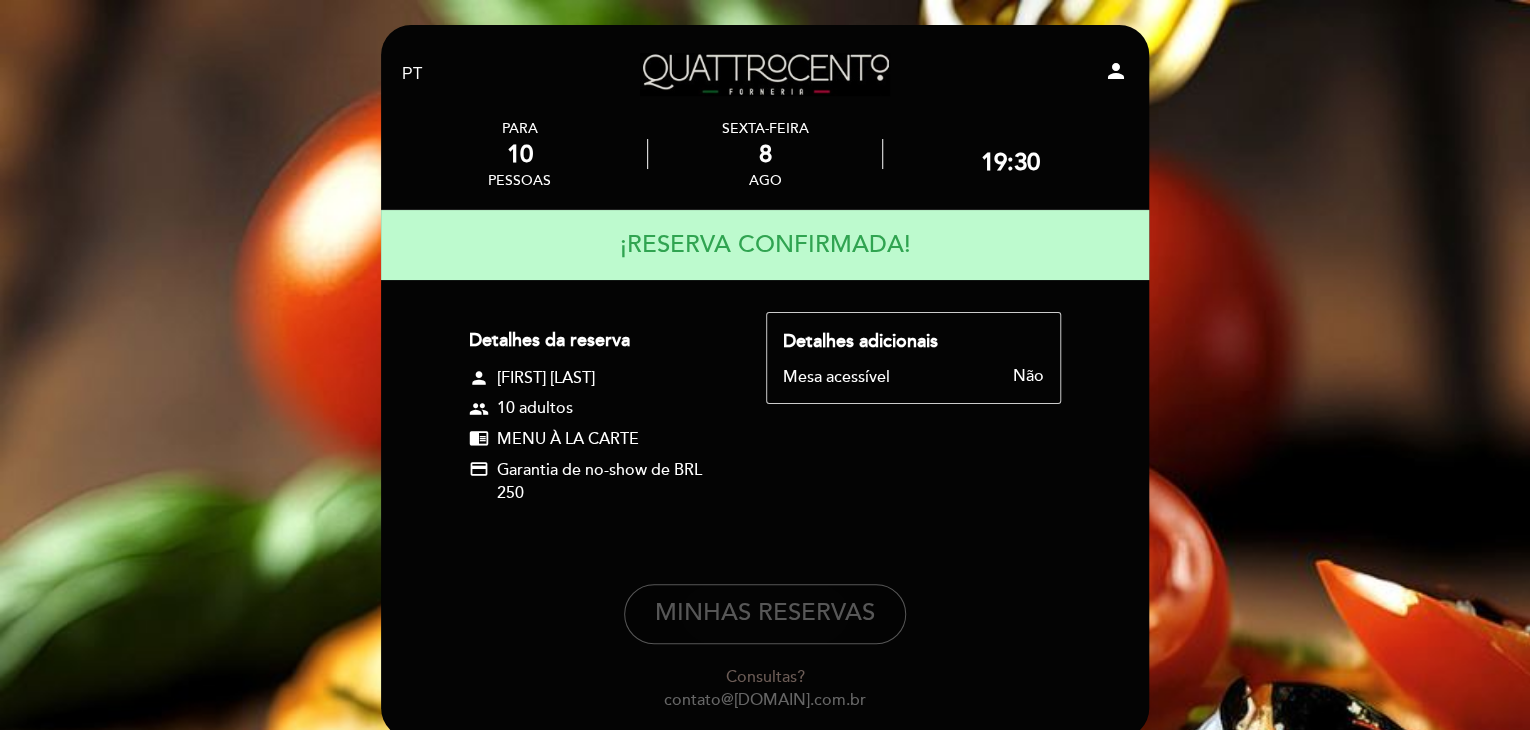 click on "MINHAS RESERVAS" at bounding box center [765, 614] 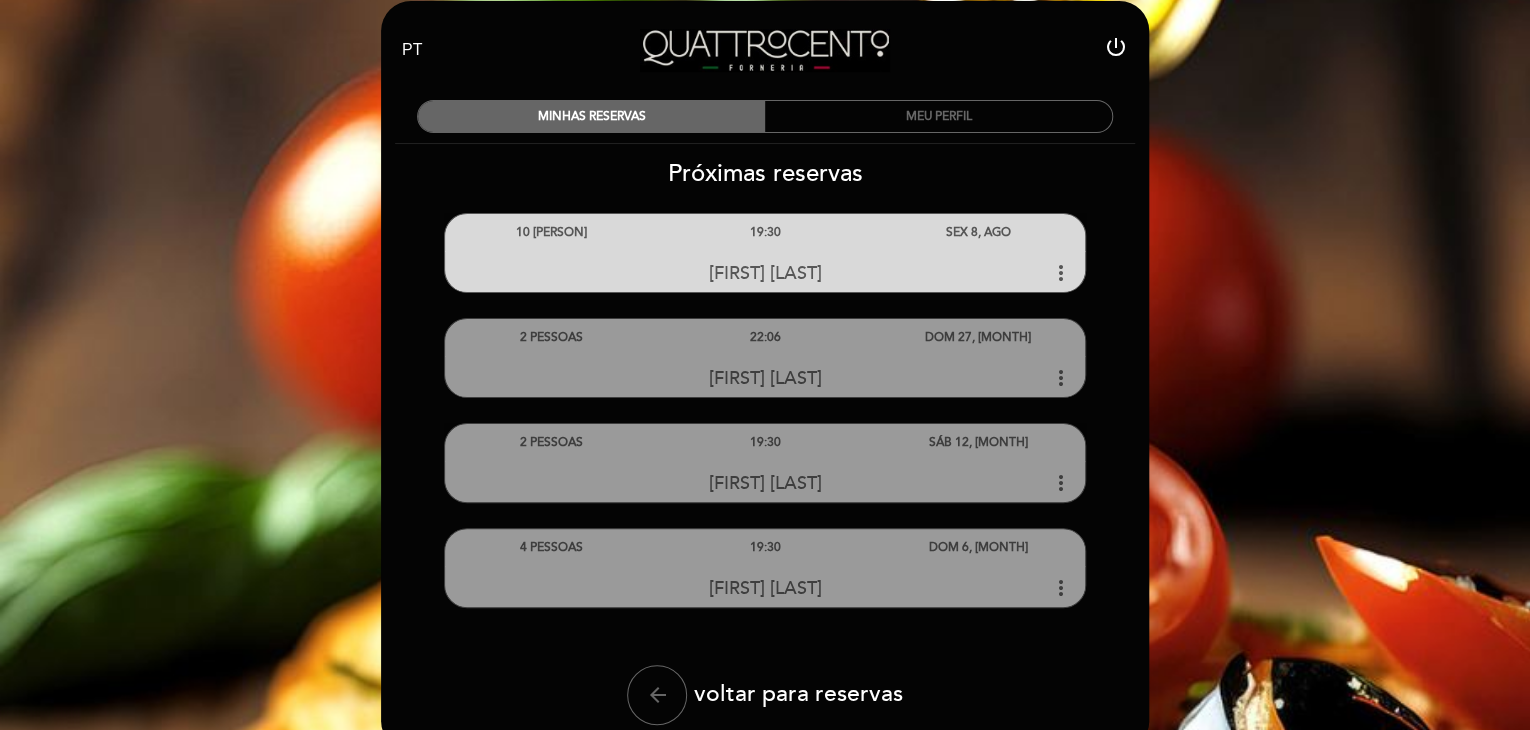 scroll, scrollTop: 100, scrollLeft: 0, axis: vertical 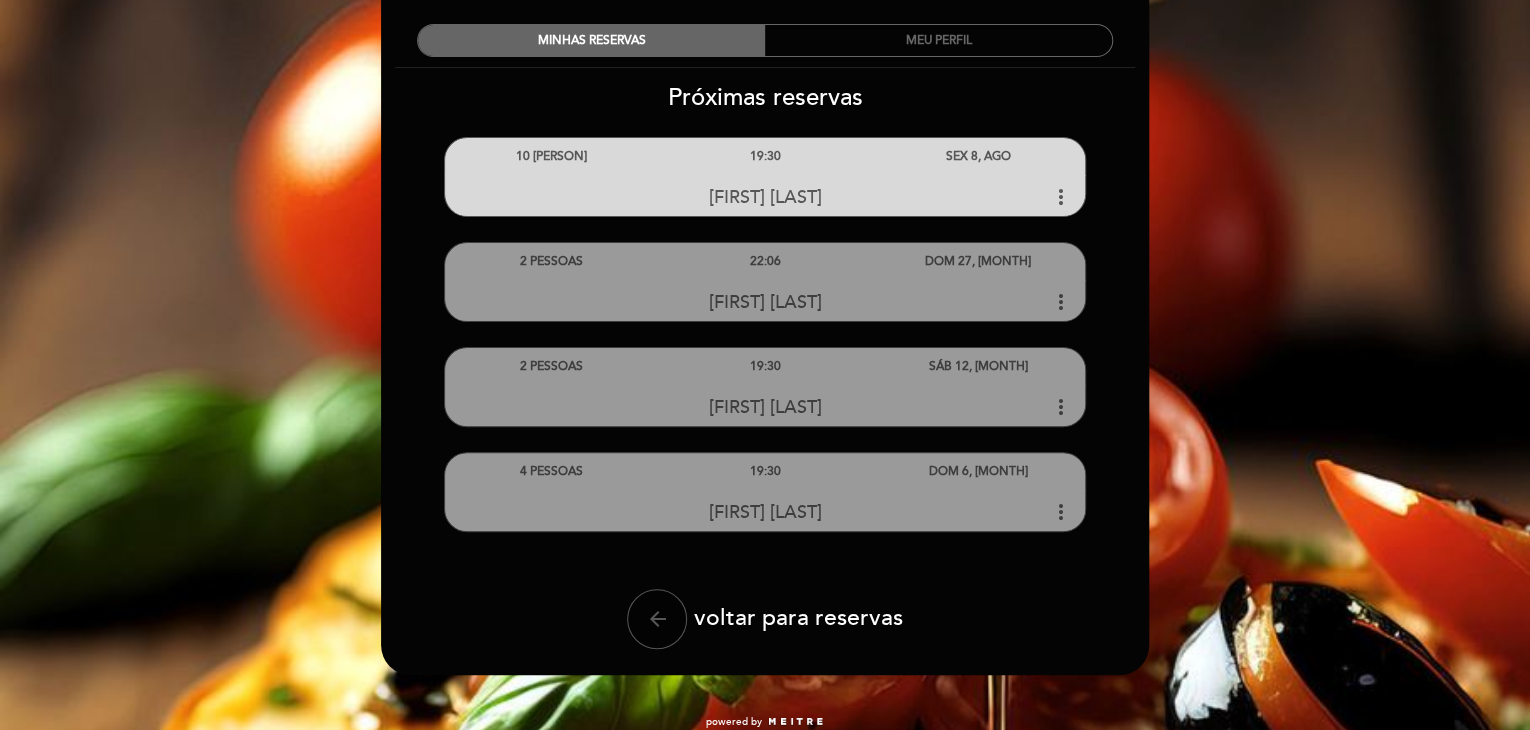 click on "arrow_back" at bounding box center [657, 619] 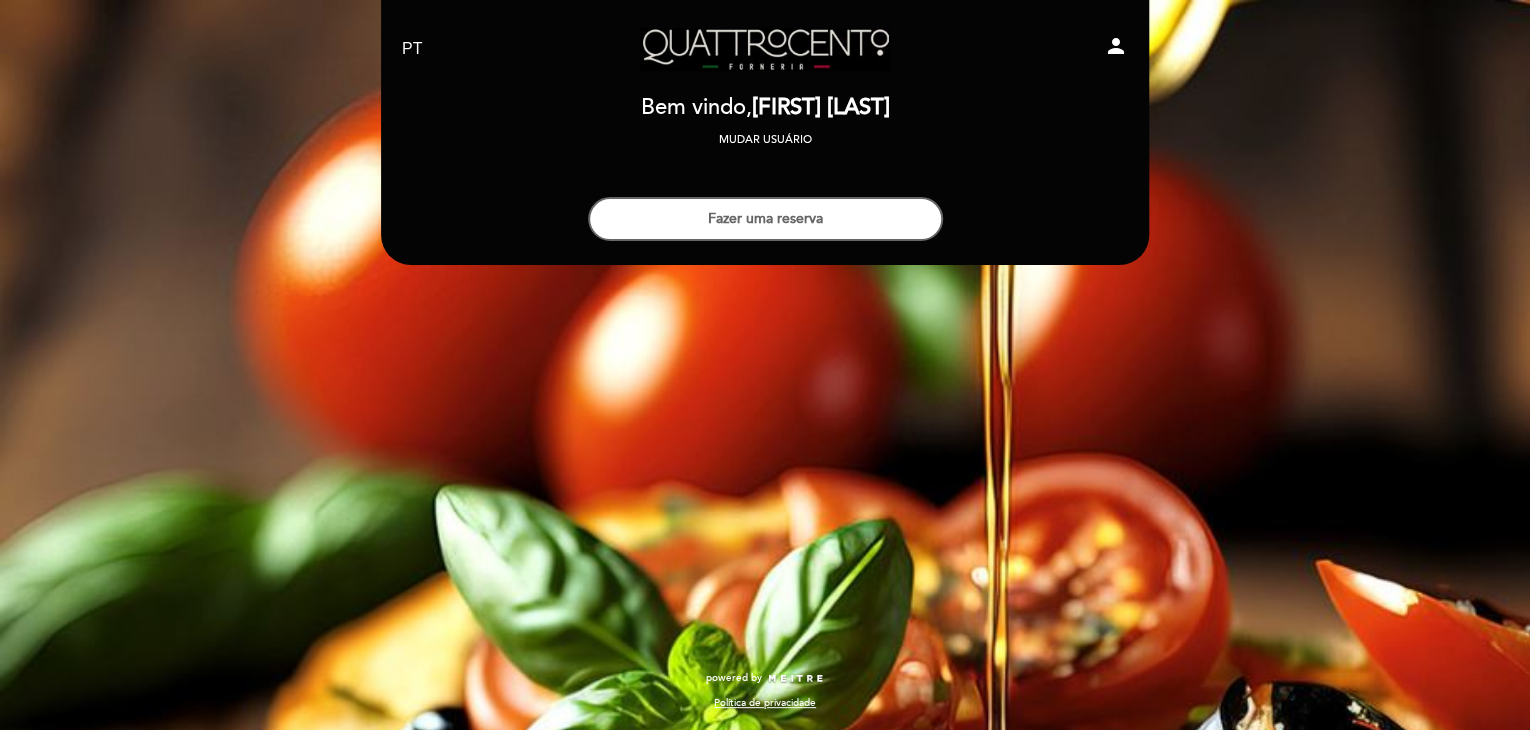 scroll, scrollTop: 0, scrollLeft: 0, axis: both 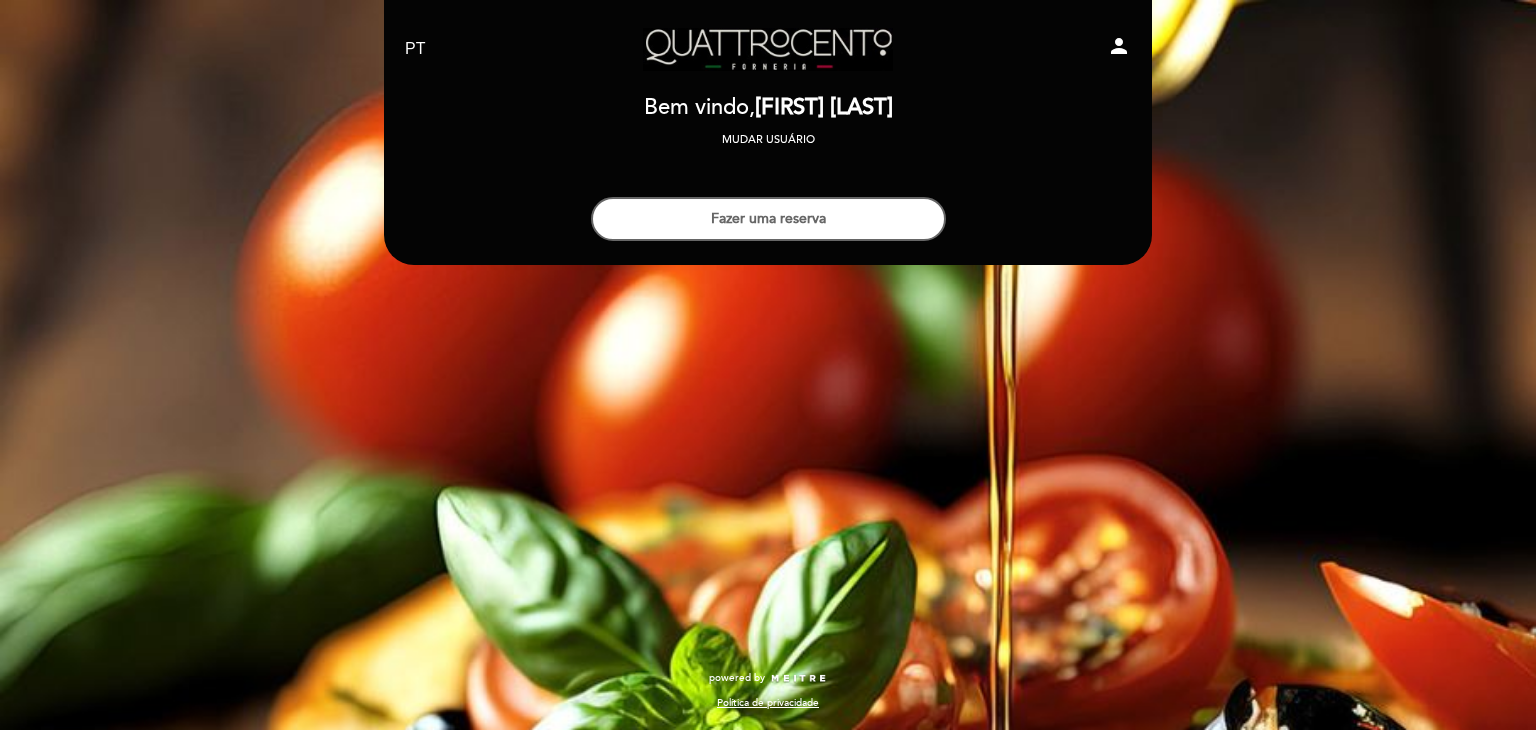 click on "Fazer uma reserva" at bounding box center [768, 214] 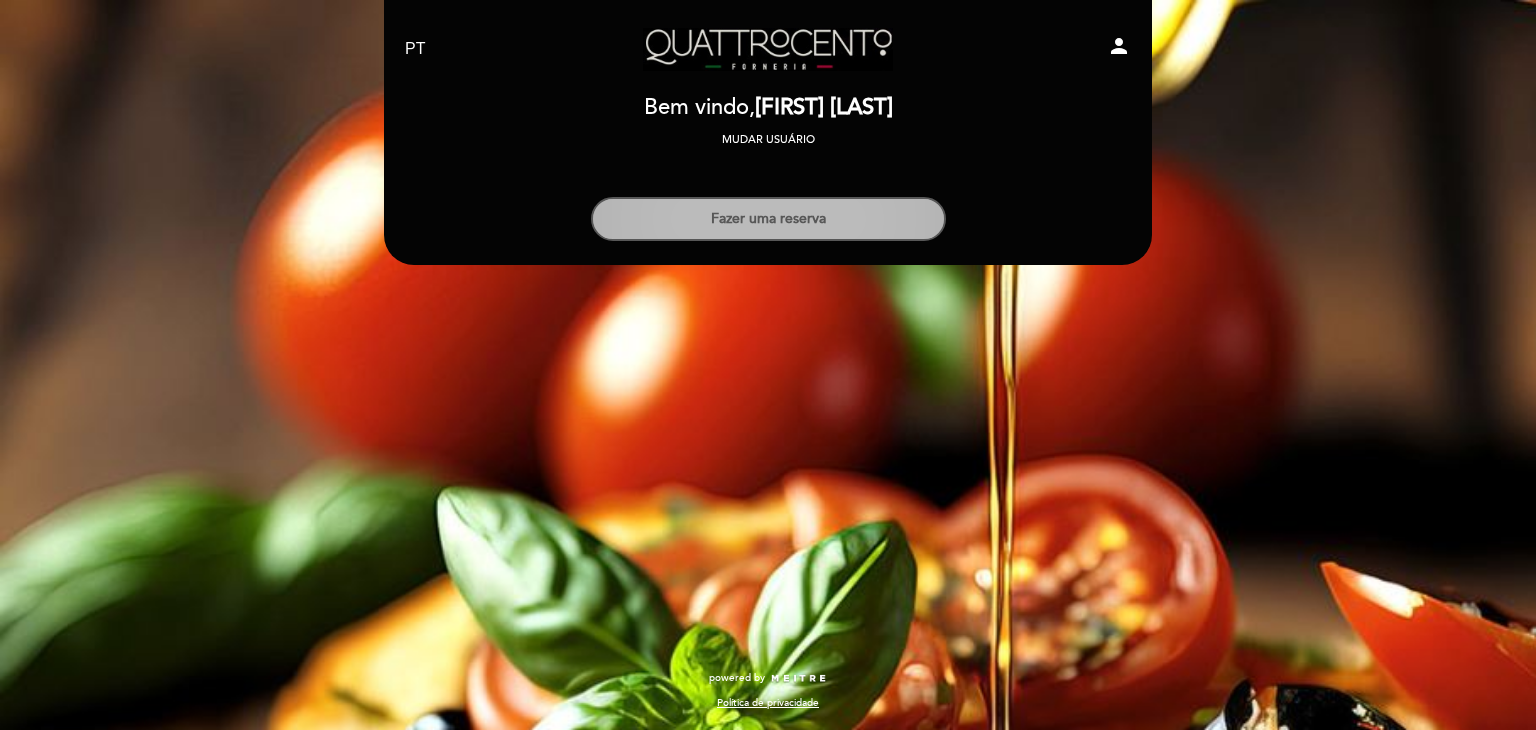 click on "Fazer uma reserva" at bounding box center (768, 219) 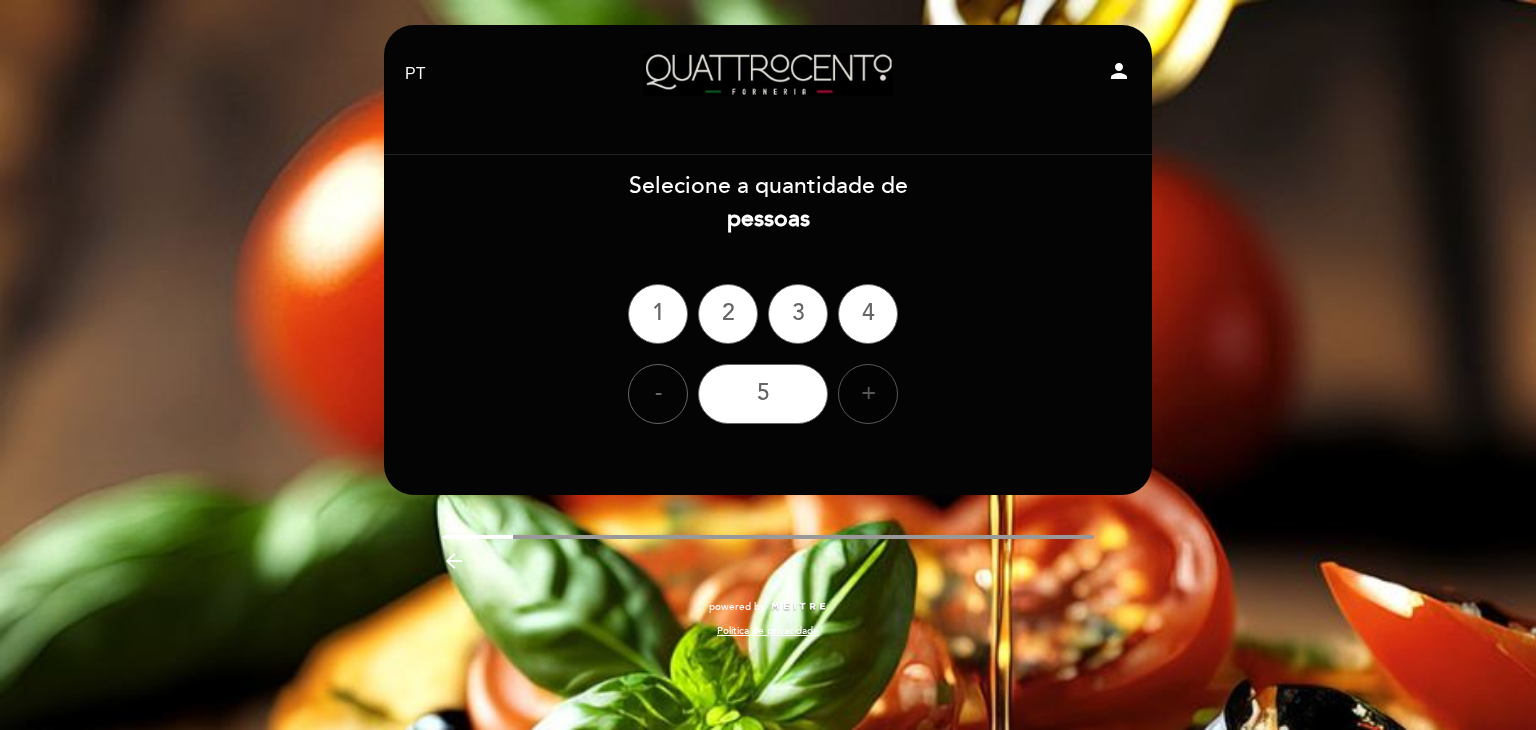 click on "+" at bounding box center (868, 394) 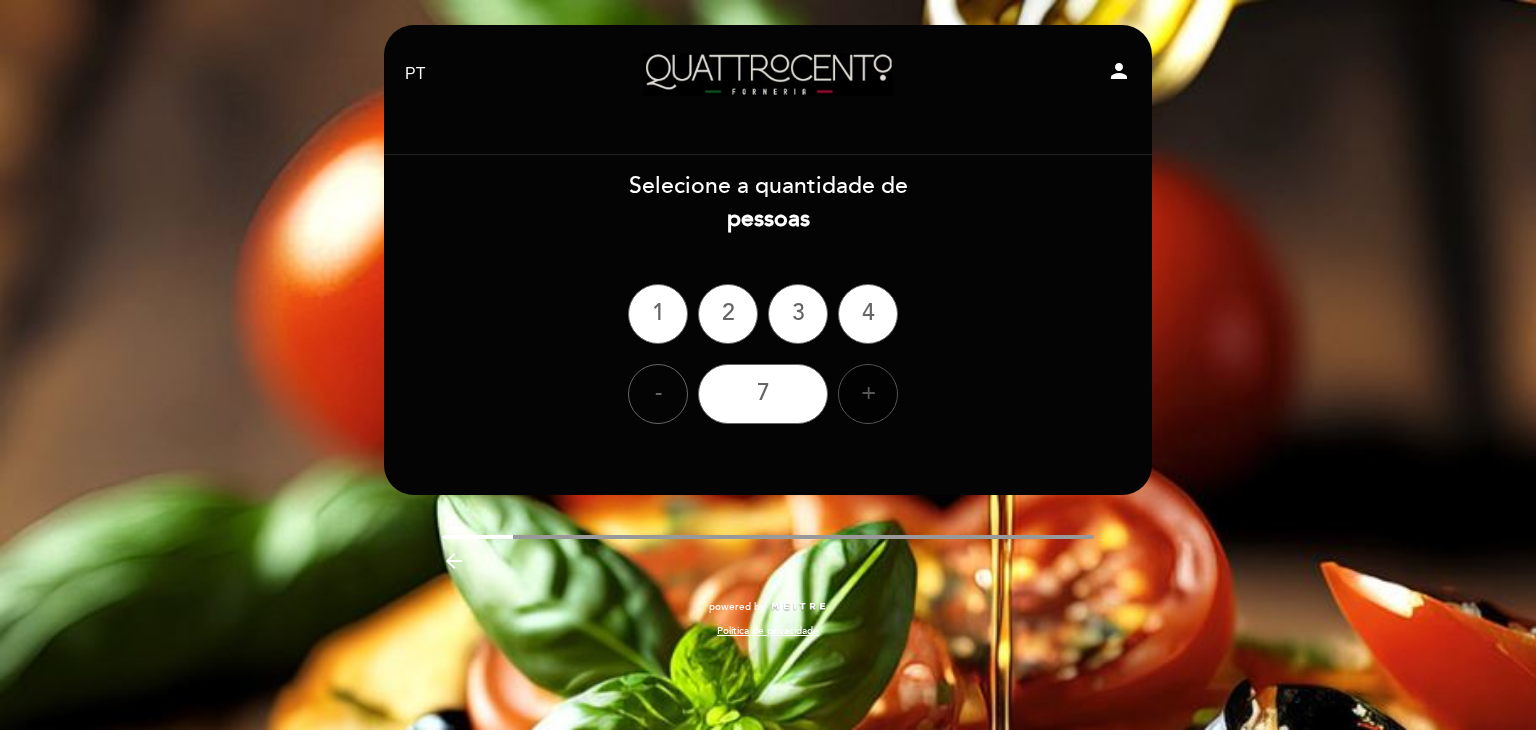 click on "+" at bounding box center (868, 394) 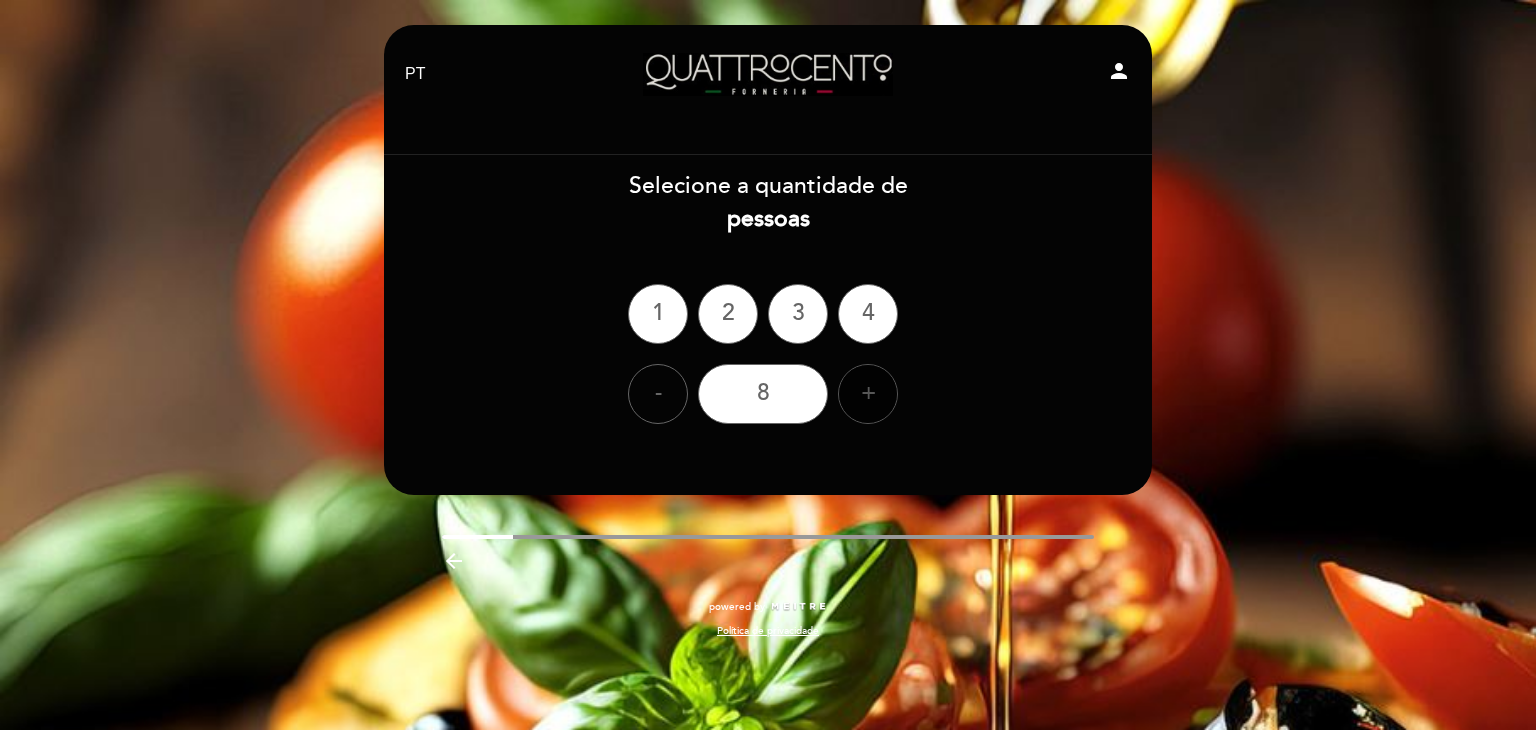 click on "+" at bounding box center [868, 394] 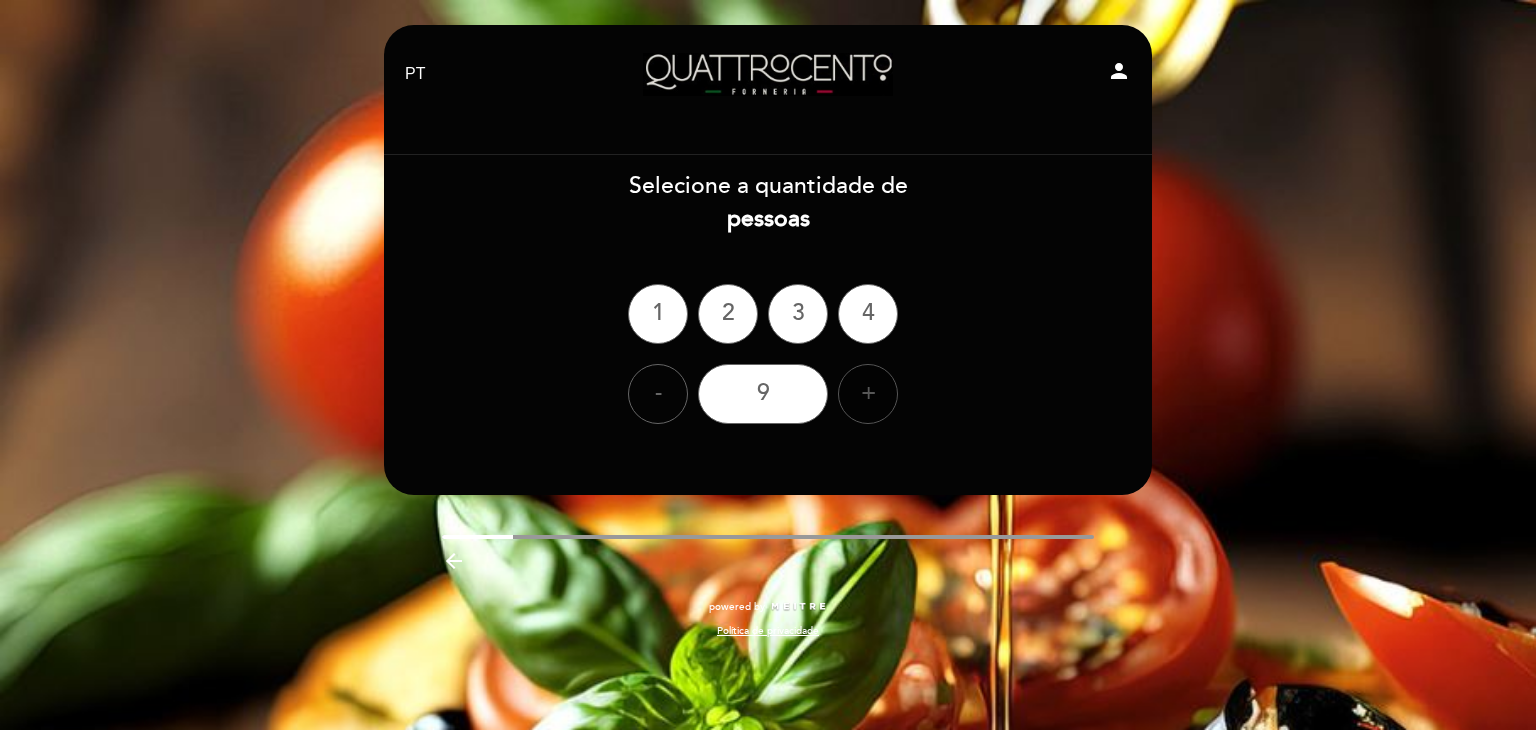 click on "+" at bounding box center [868, 394] 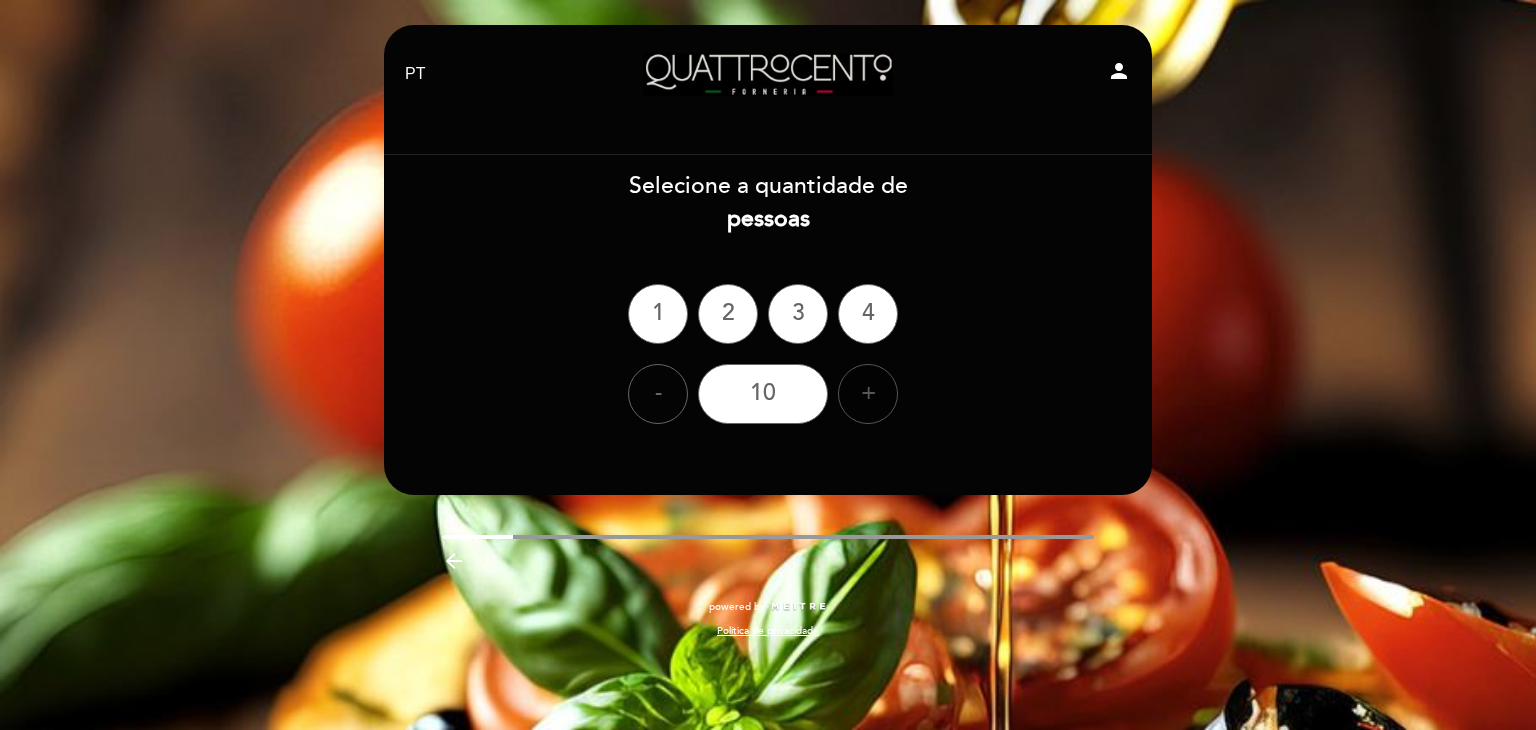 click on "10" at bounding box center (763, 394) 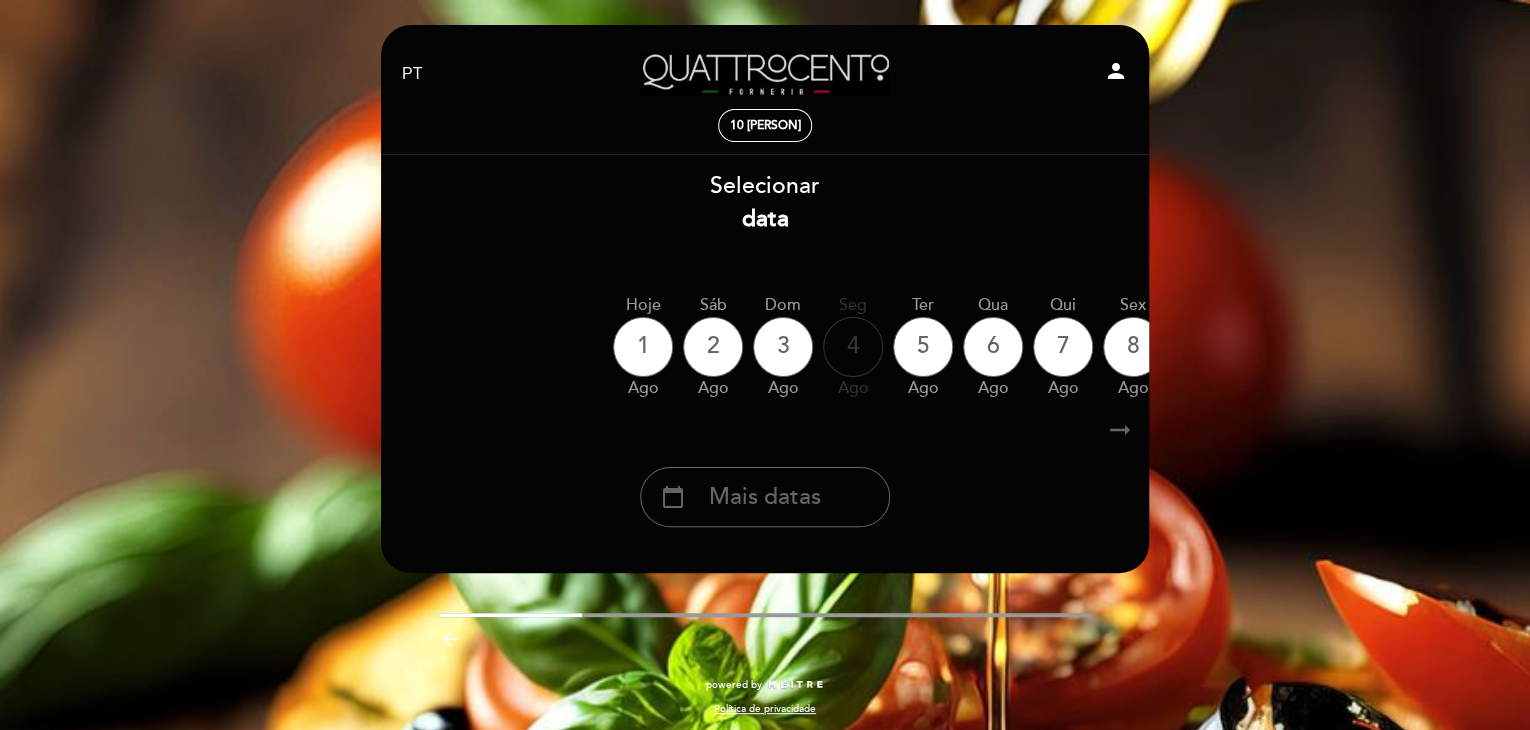 click on "arrow_right_alt" at bounding box center (1120, 430) 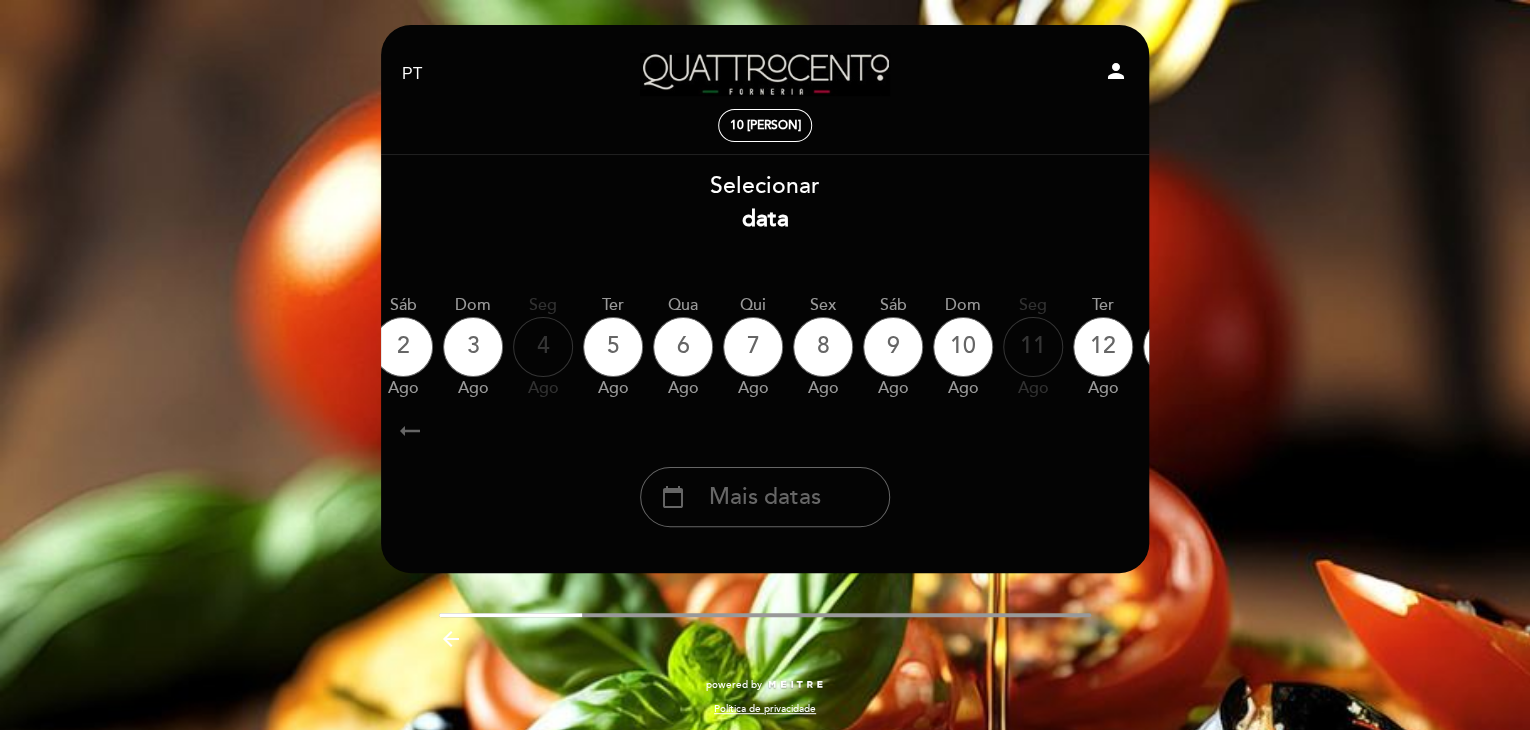 scroll, scrollTop: 0, scrollLeft: 583, axis: horizontal 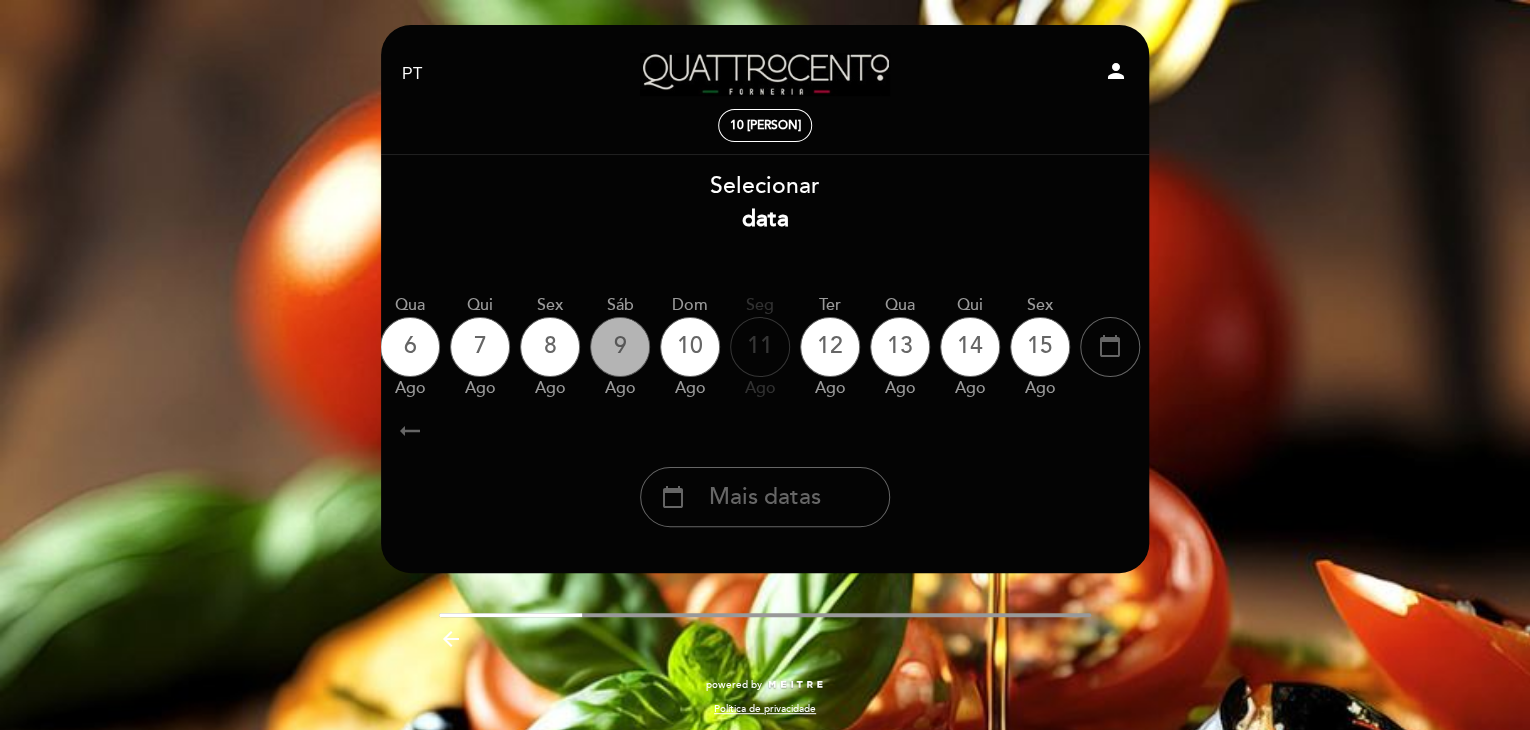 click on "9" at bounding box center (620, 347) 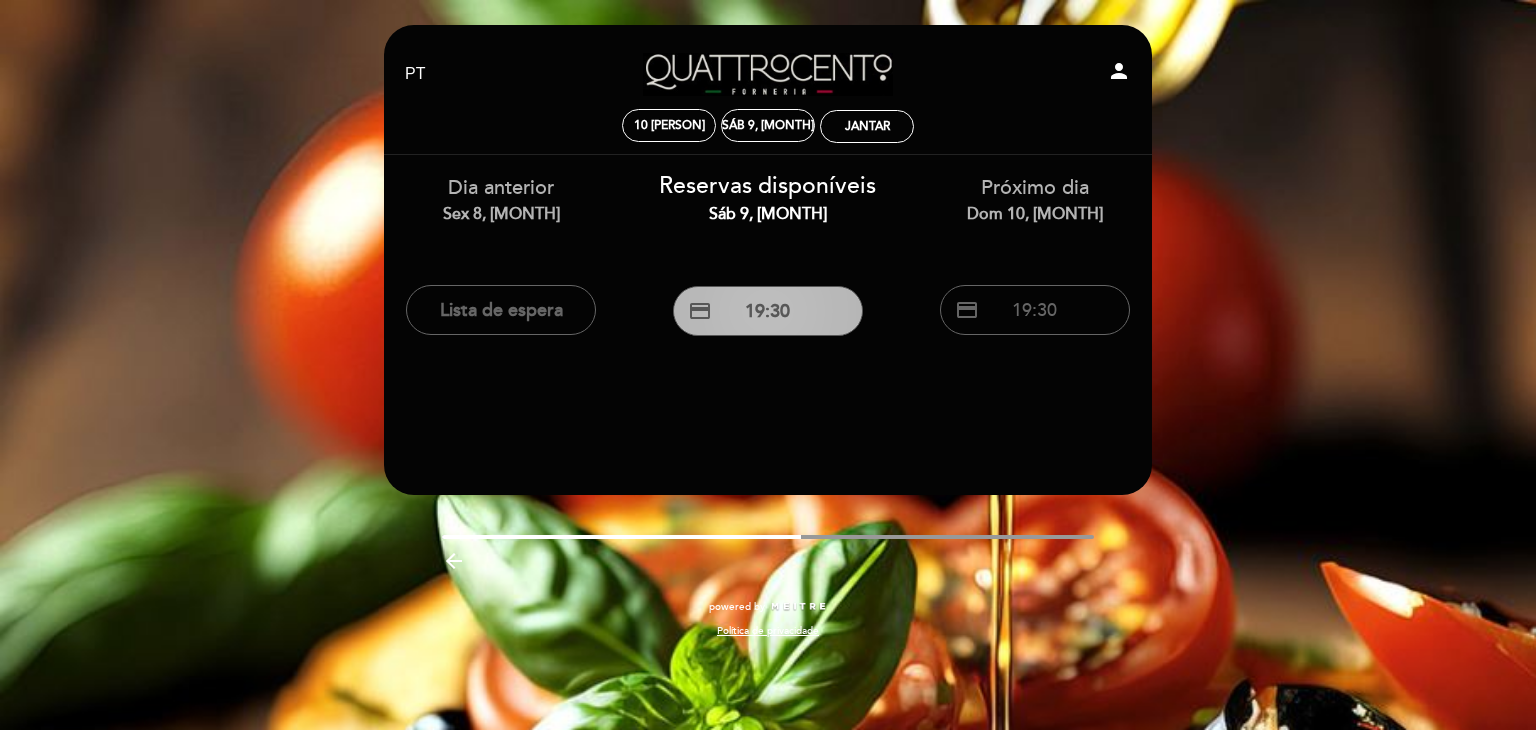click on "credit_card
19:30" at bounding box center [768, 311] 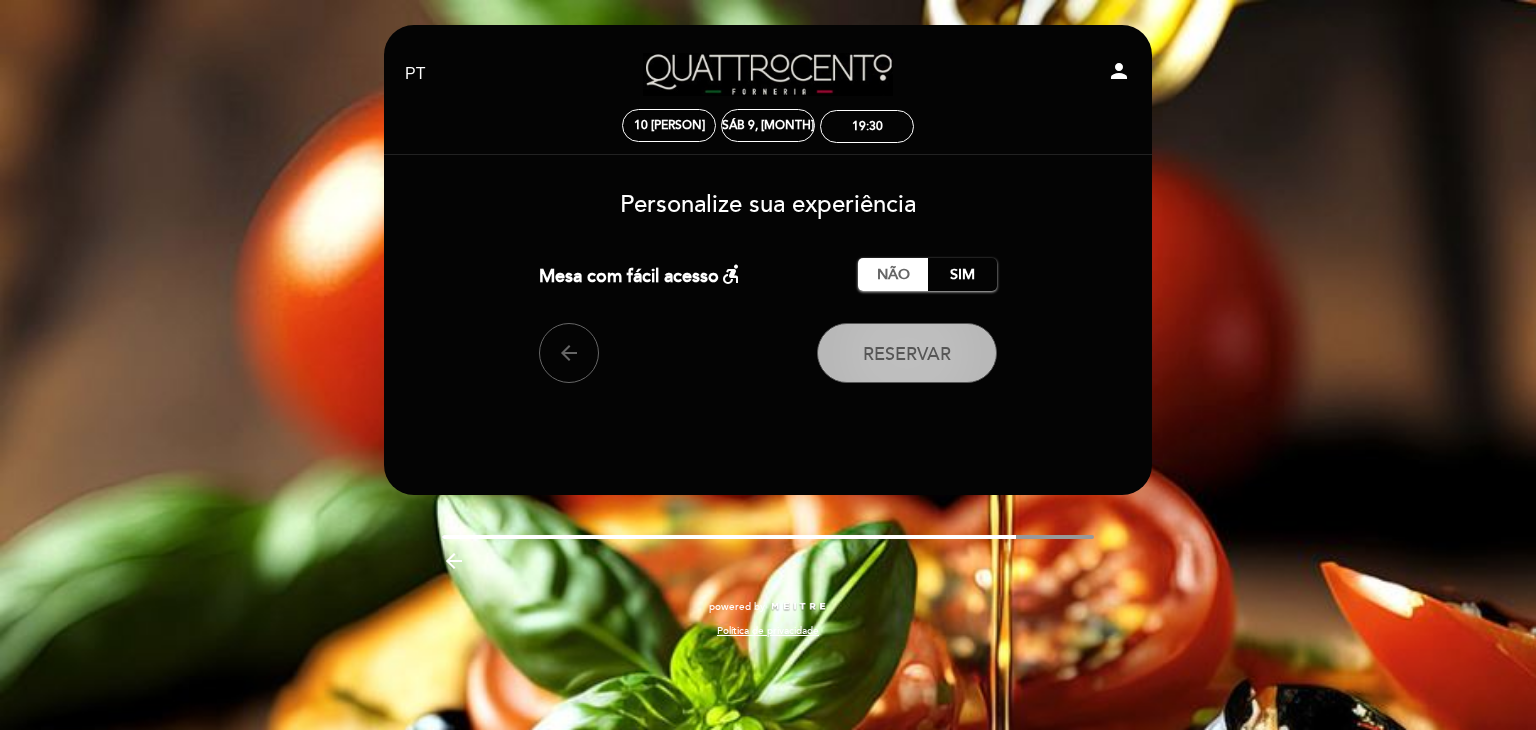 click on "Reservar" at bounding box center [907, 353] 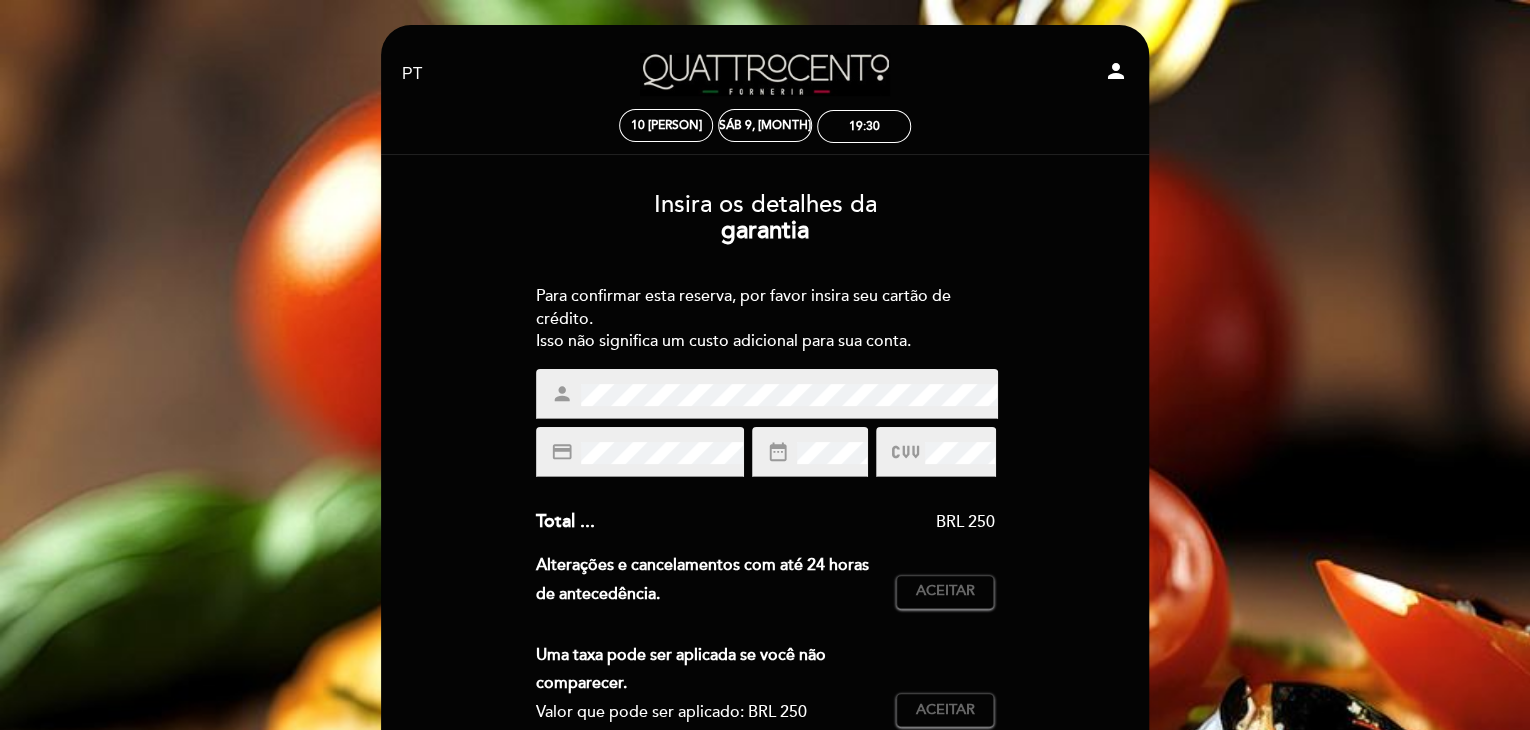 click on "Insira os detalhes da
garantia
Para confirmar esta reserva, por favor insira seu cartão de crédito. Isso não significa um custo adicional para sua conta.
Para entrar na lista de espera, por favor insira seu cartão de crédito.
Se a reserva não for concedida, esta garantia não terá efeito.
A garantia para evitar ausências só se aplica se uma reserva for cencedida.
Se não podemos movê-lo da lista de espera para uma mesa, a garantia fica sem efeito.
Para entrar na lista de pré-acesso, por favor insira seu cartão de crédito.
Se a reserva não for concedida, esta garantia não terá efeito.
A garantia para evitar ausências só se aplica se uma reserva for cencedida.
Se não podemos movê-lo da lista de pré-acesso para uma mesa, a garantia fica sem efeito.
[PERSON]" at bounding box center [765, 595] 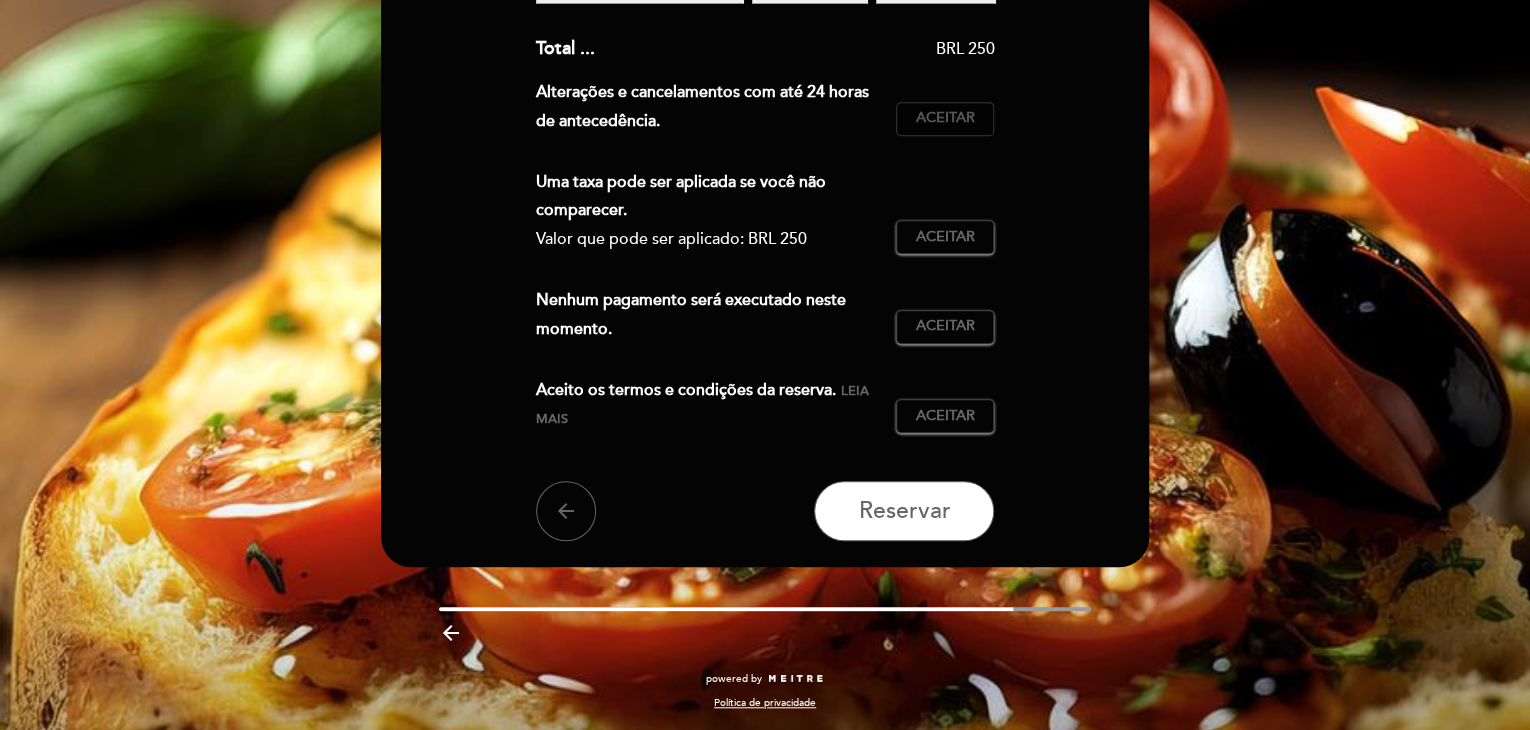 click on "Aceitar" at bounding box center [945, 118] 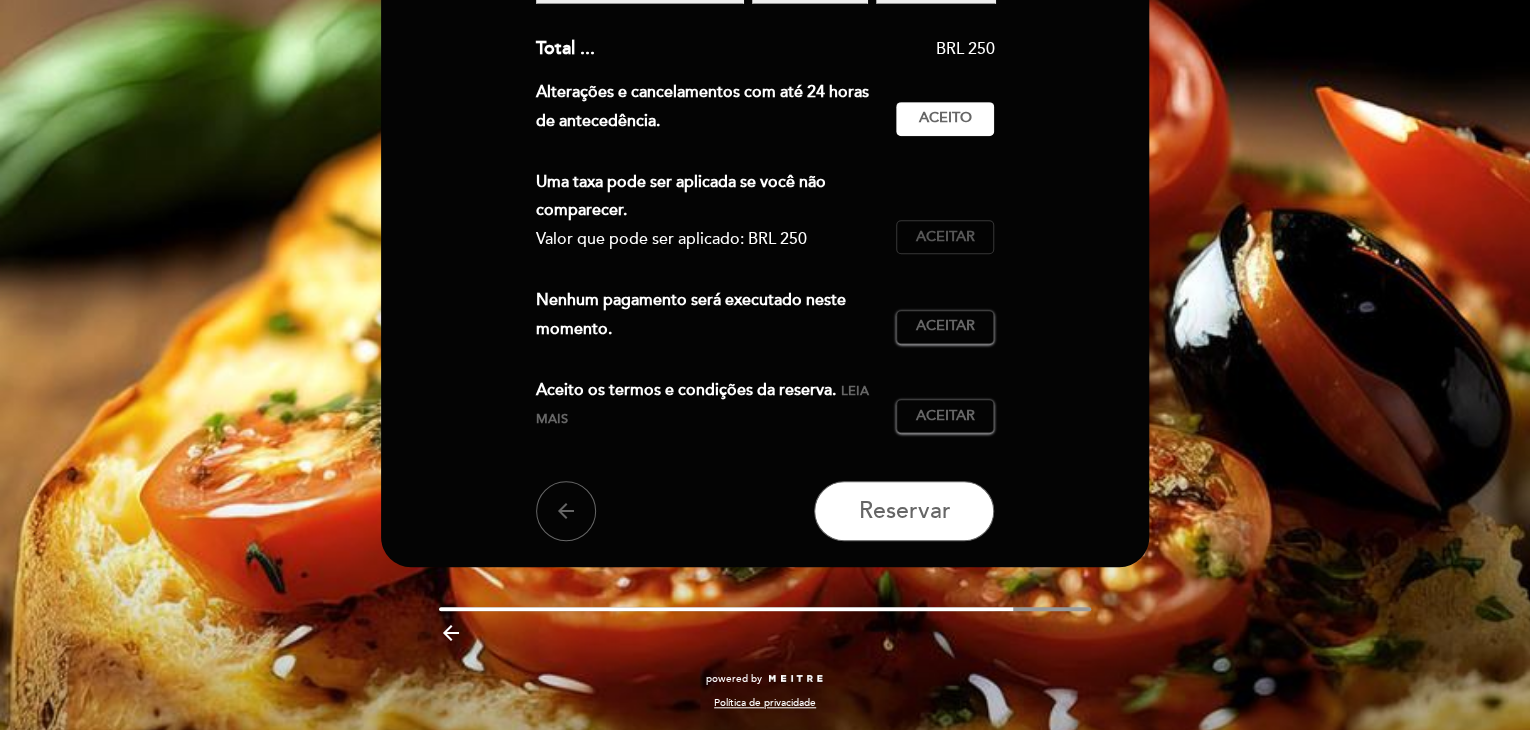 click on "Aceitar" at bounding box center (945, 237) 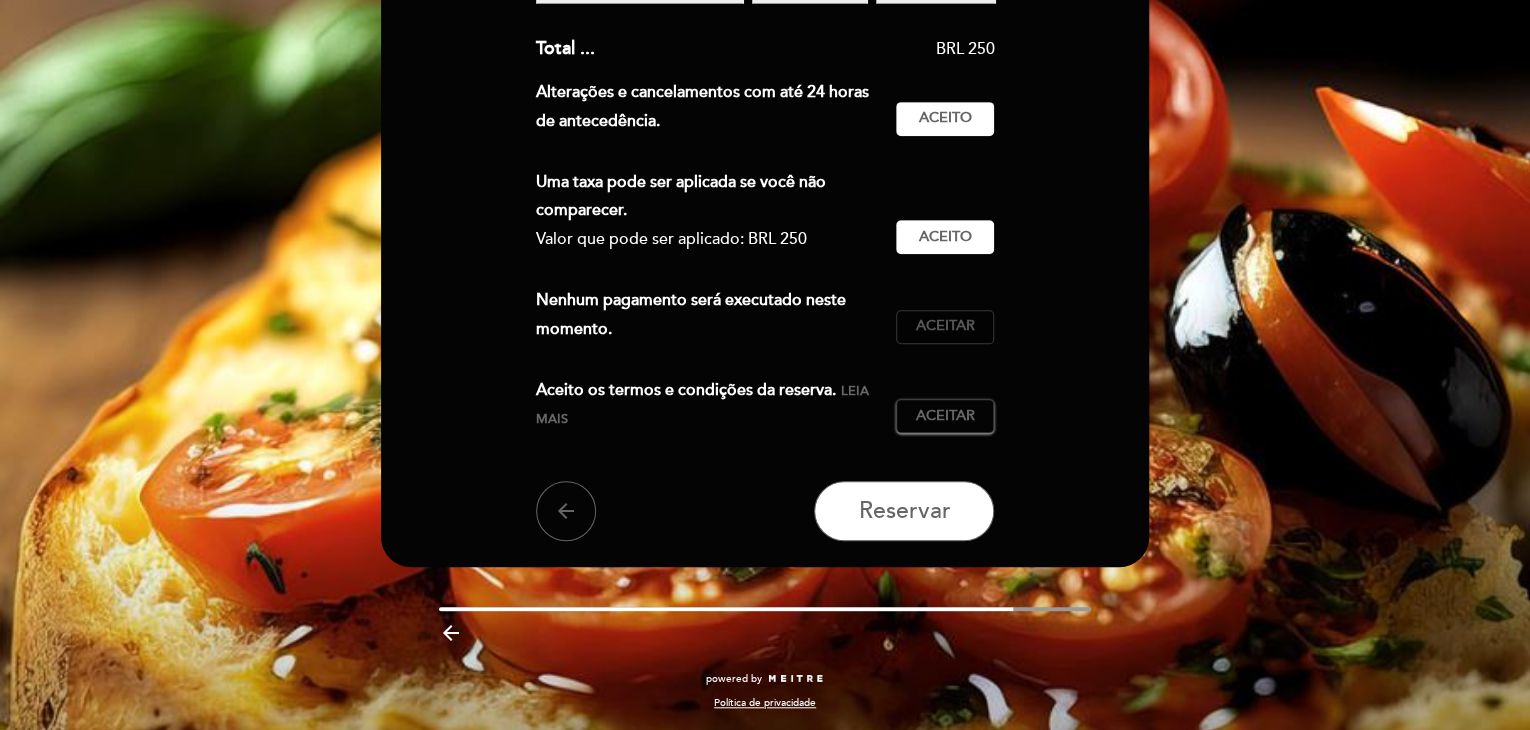 click on "Aceitar" at bounding box center (945, 326) 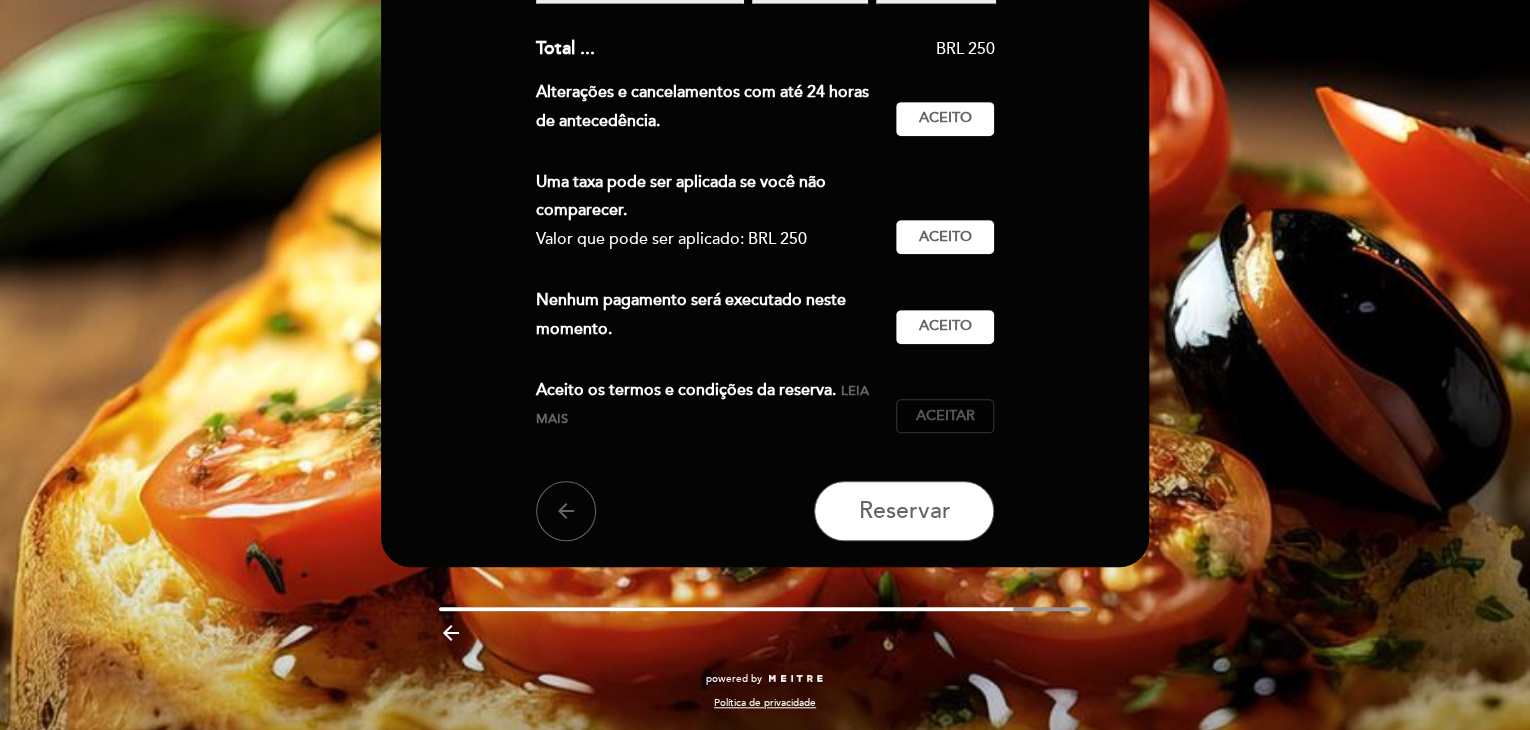 click on "Aceitar
Aceito" at bounding box center [945, 416] 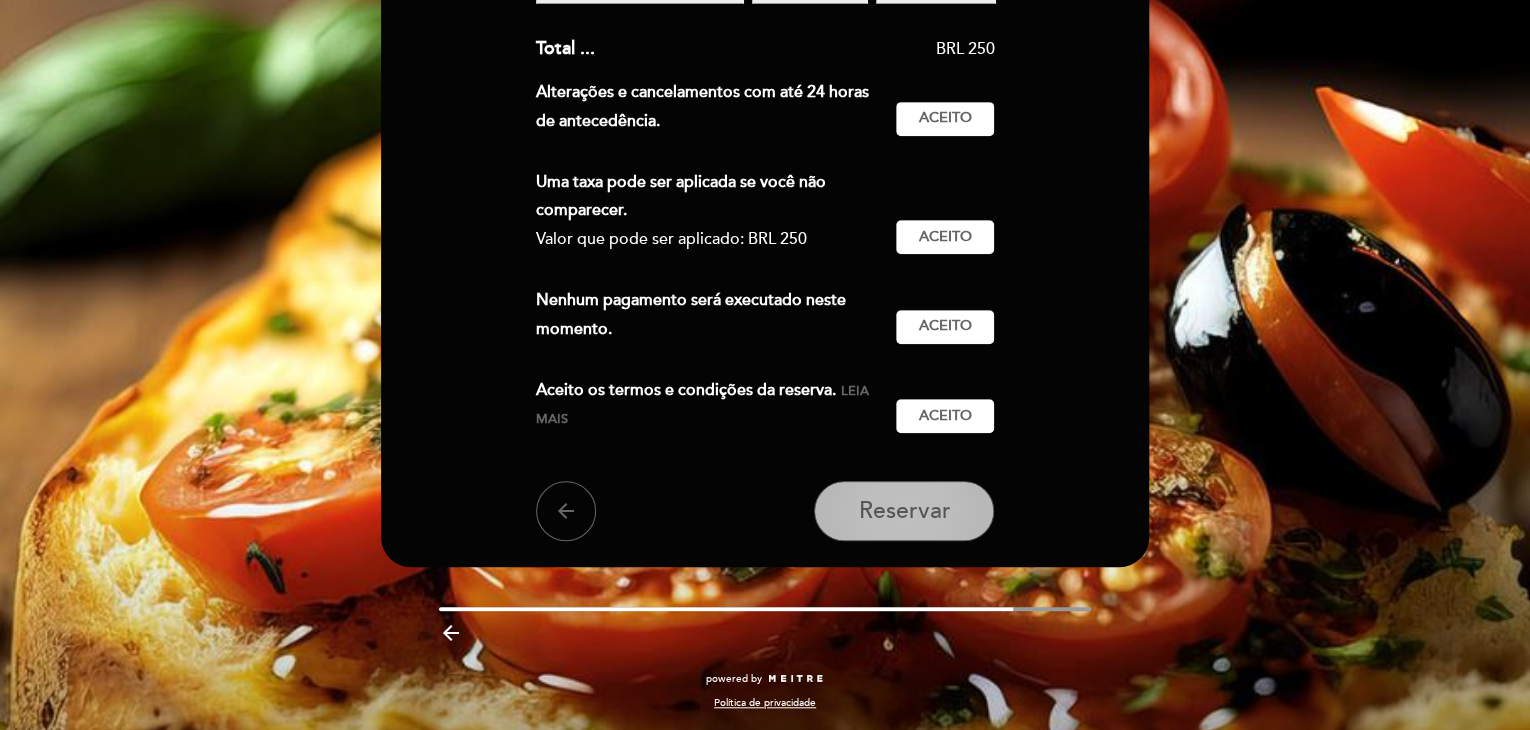 click on "Reservar" at bounding box center [904, 511] 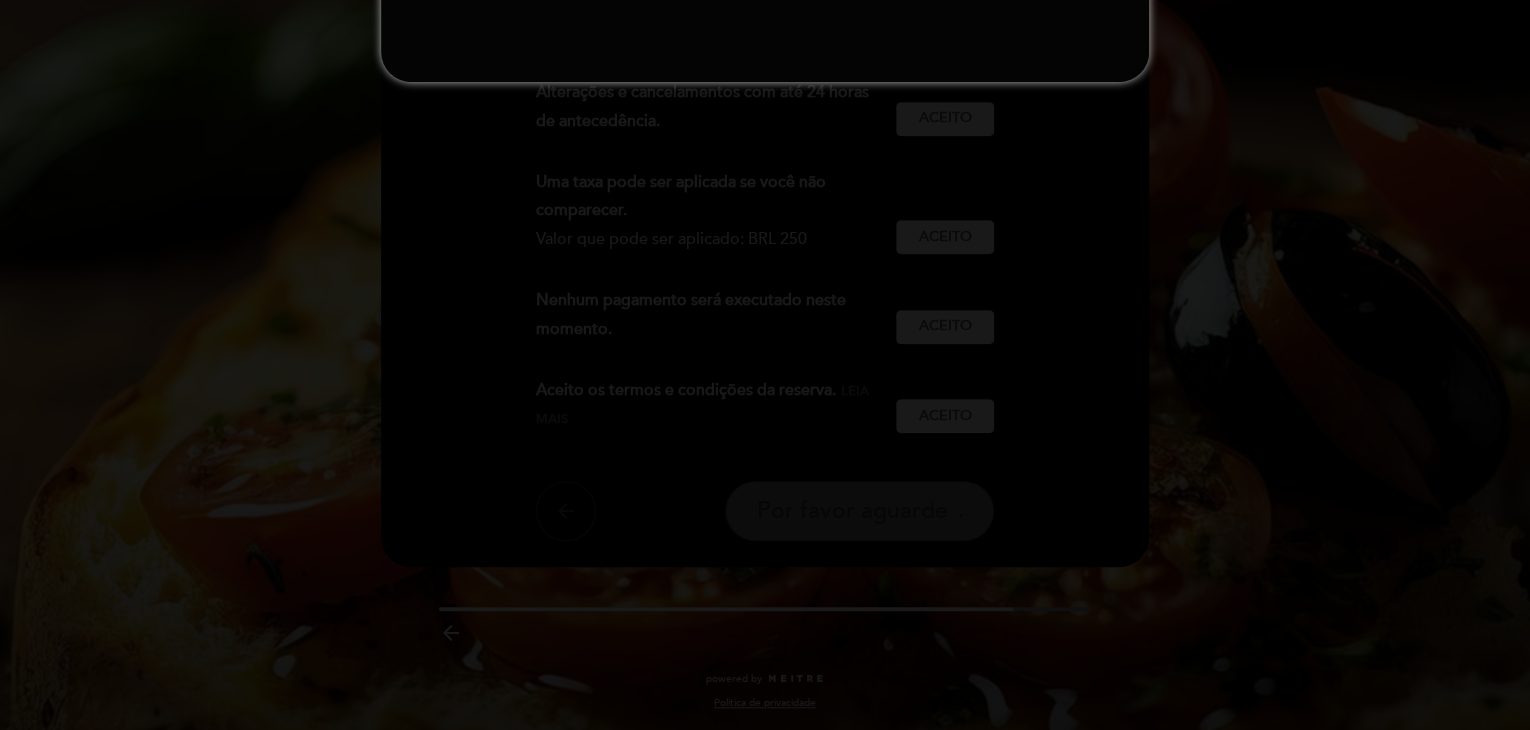 scroll, scrollTop: 0, scrollLeft: 0, axis: both 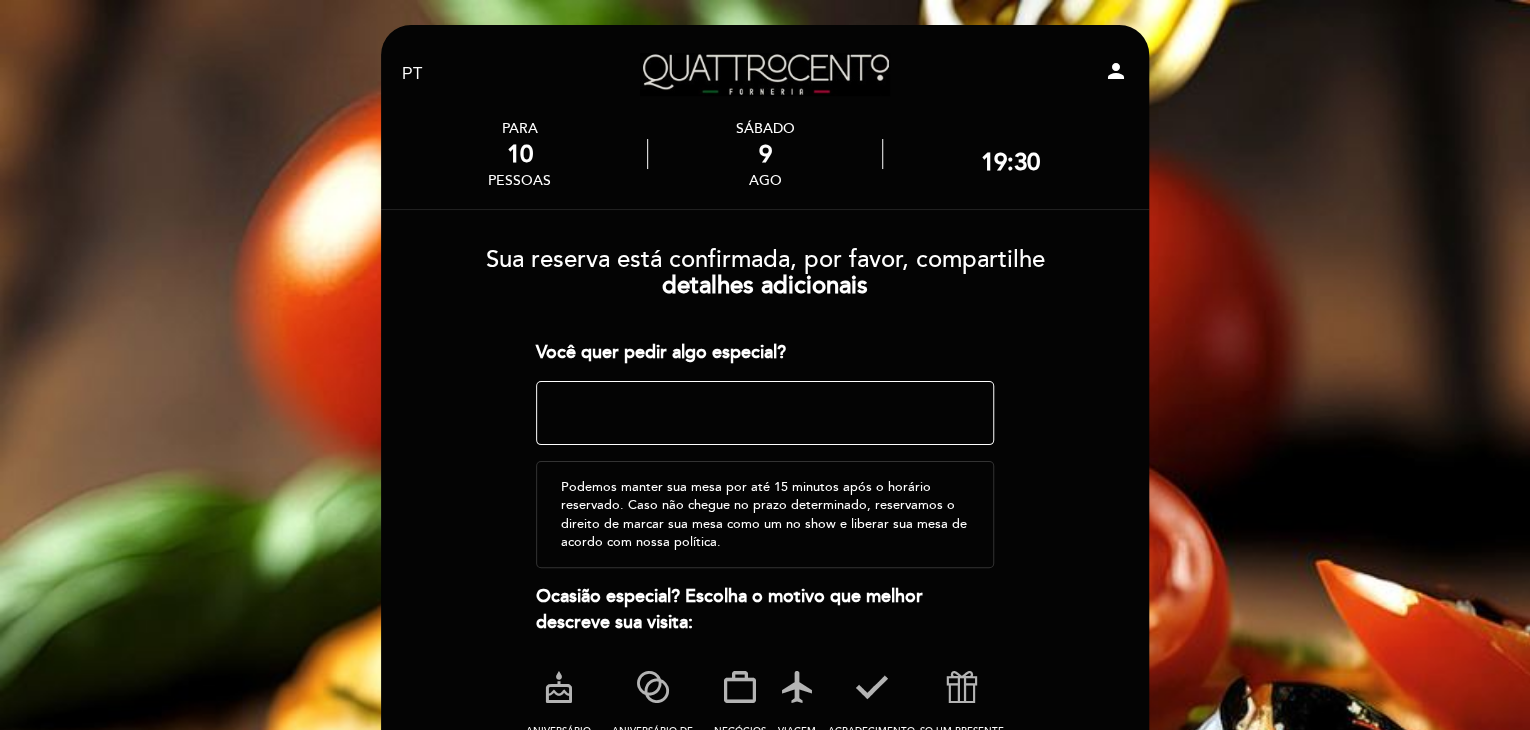 click at bounding box center (765, 413) 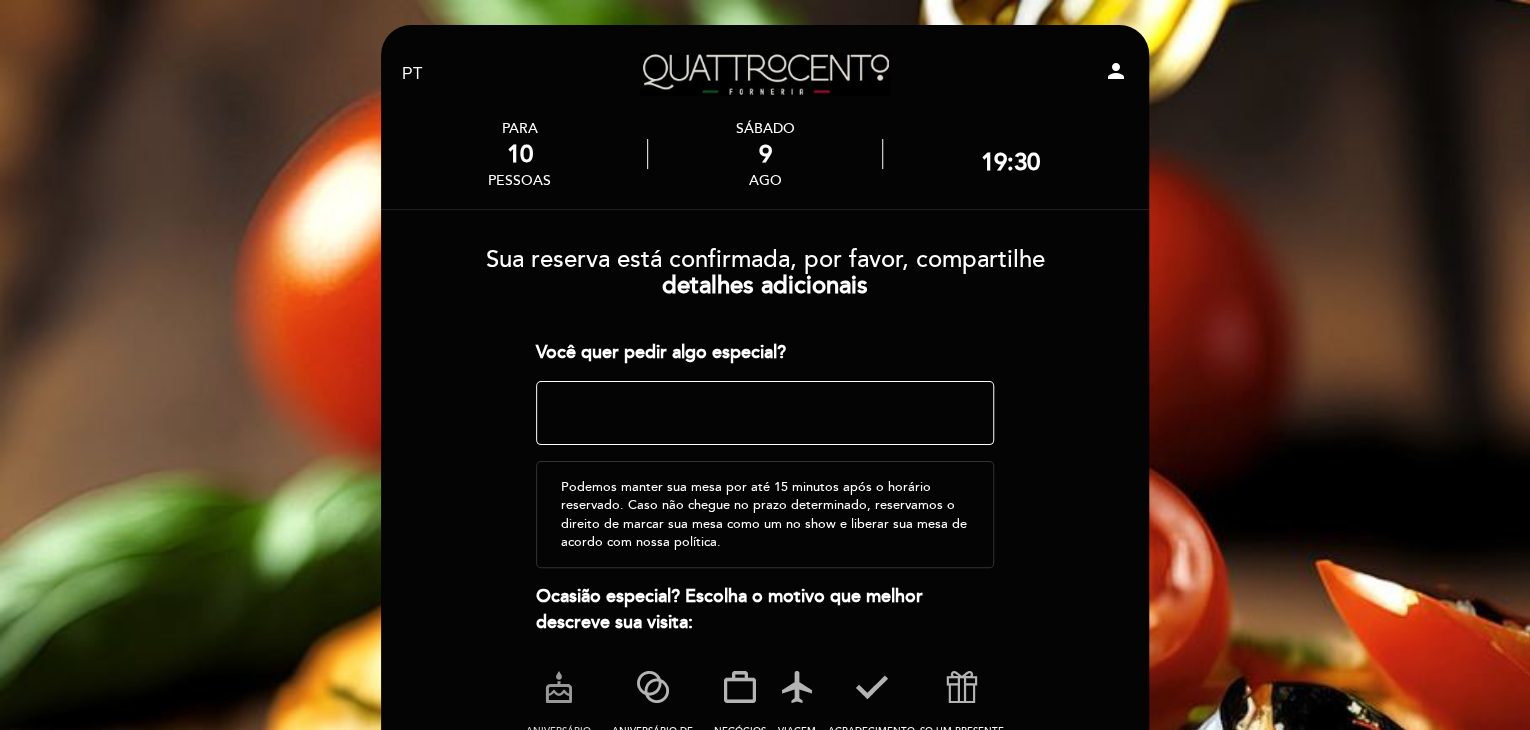 click at bounding box center [559, 687] 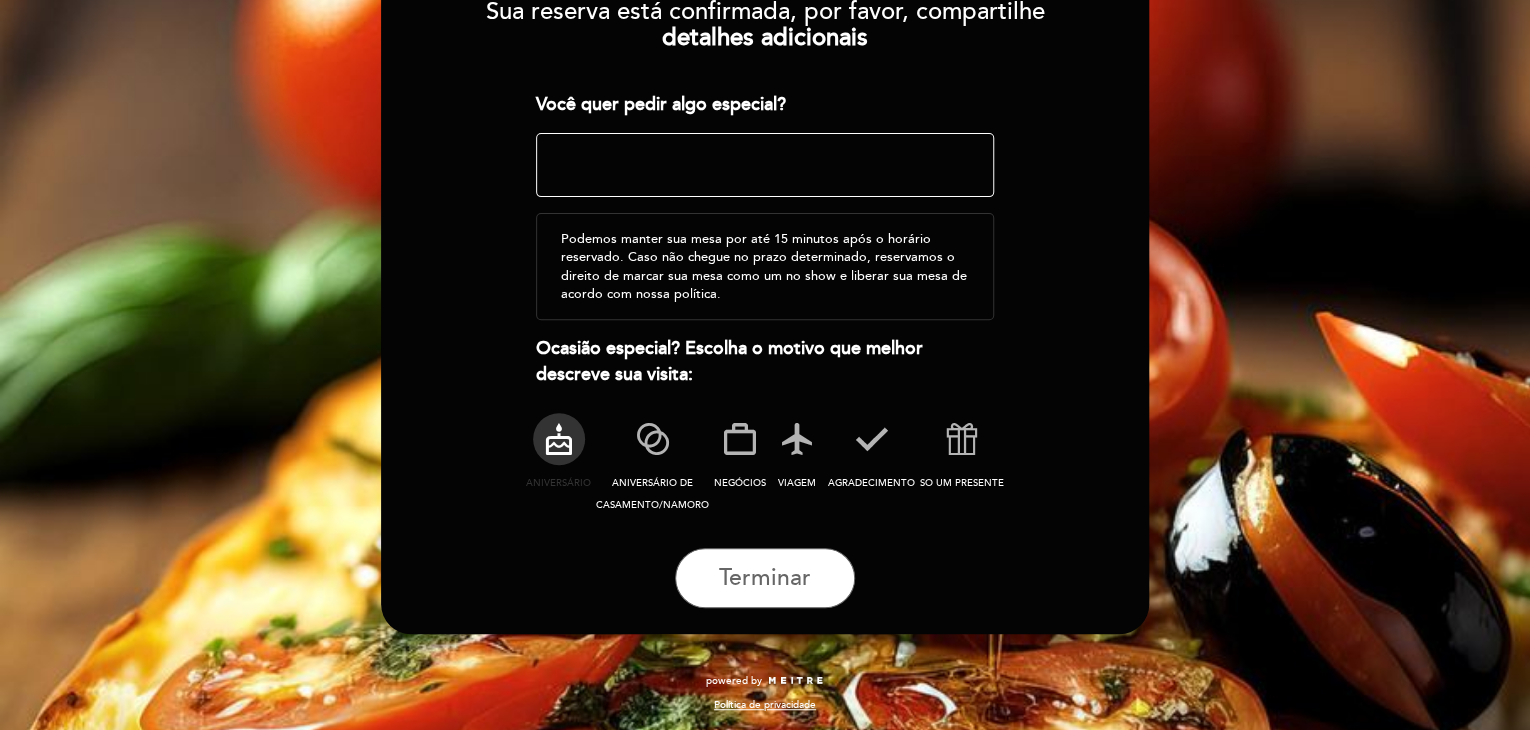 scroll, scrollTop: 249, scrollLeft: 0, axis: vertical 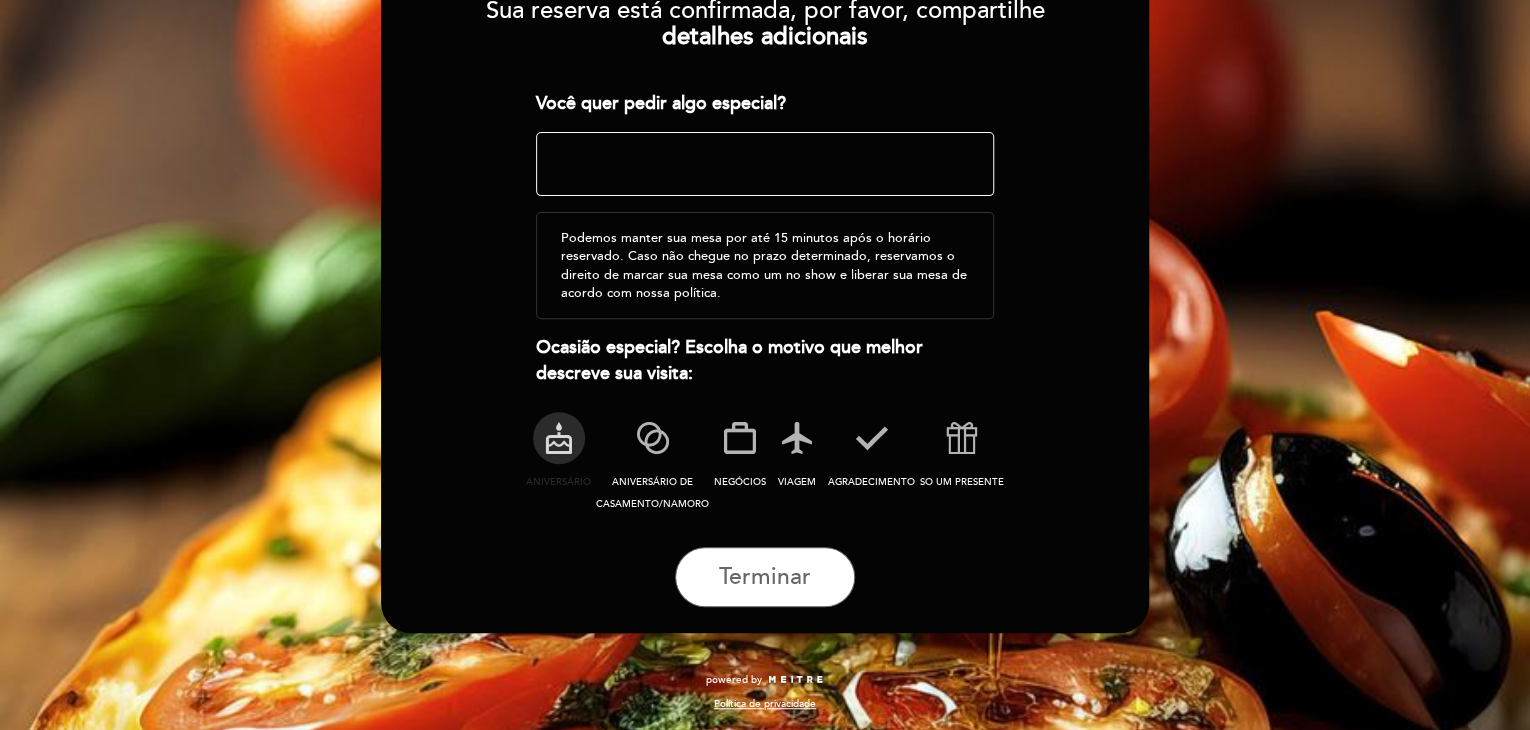 click on "ANIVERSÁRIO" at bounding box center (558, 452) 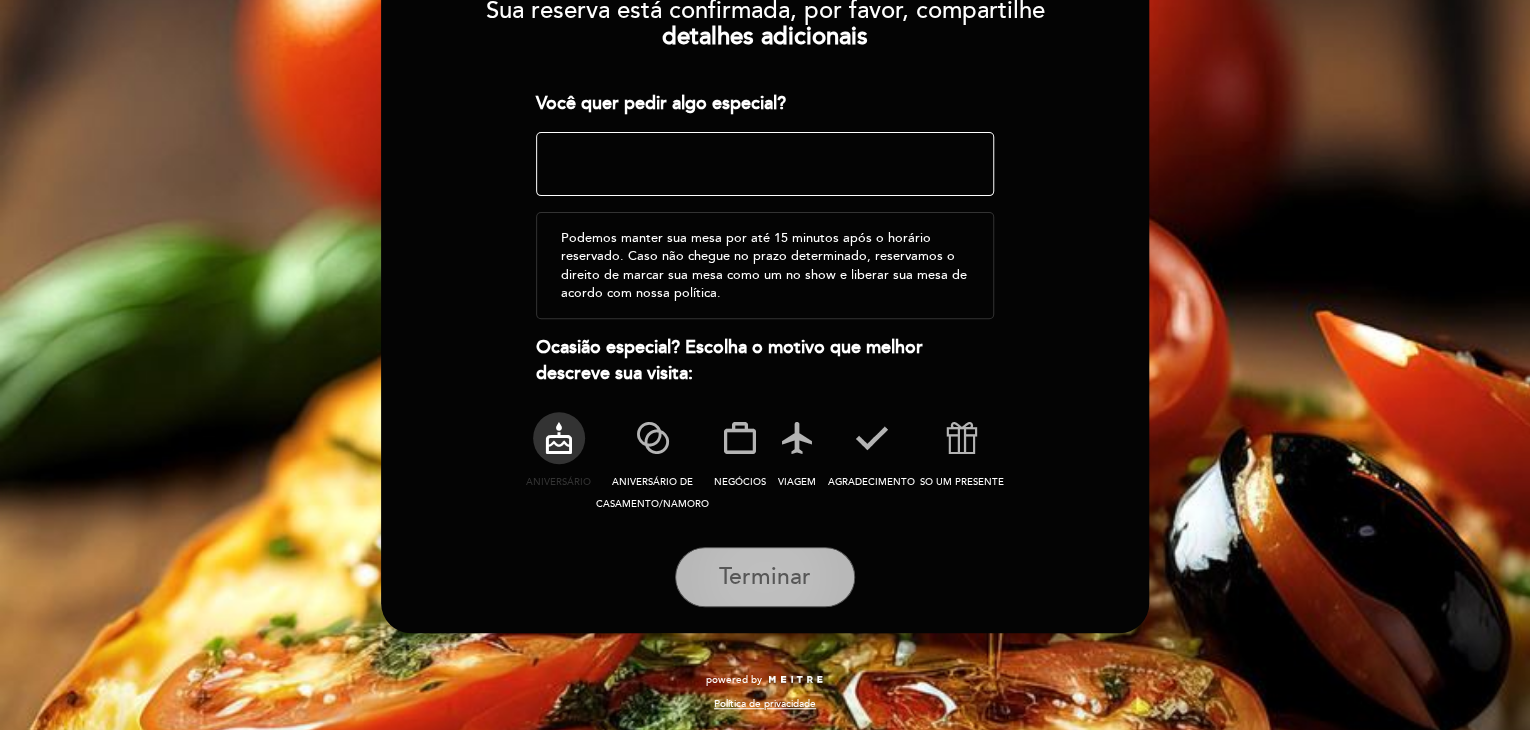 click on "Terminar" at bounding box center [765, 577] 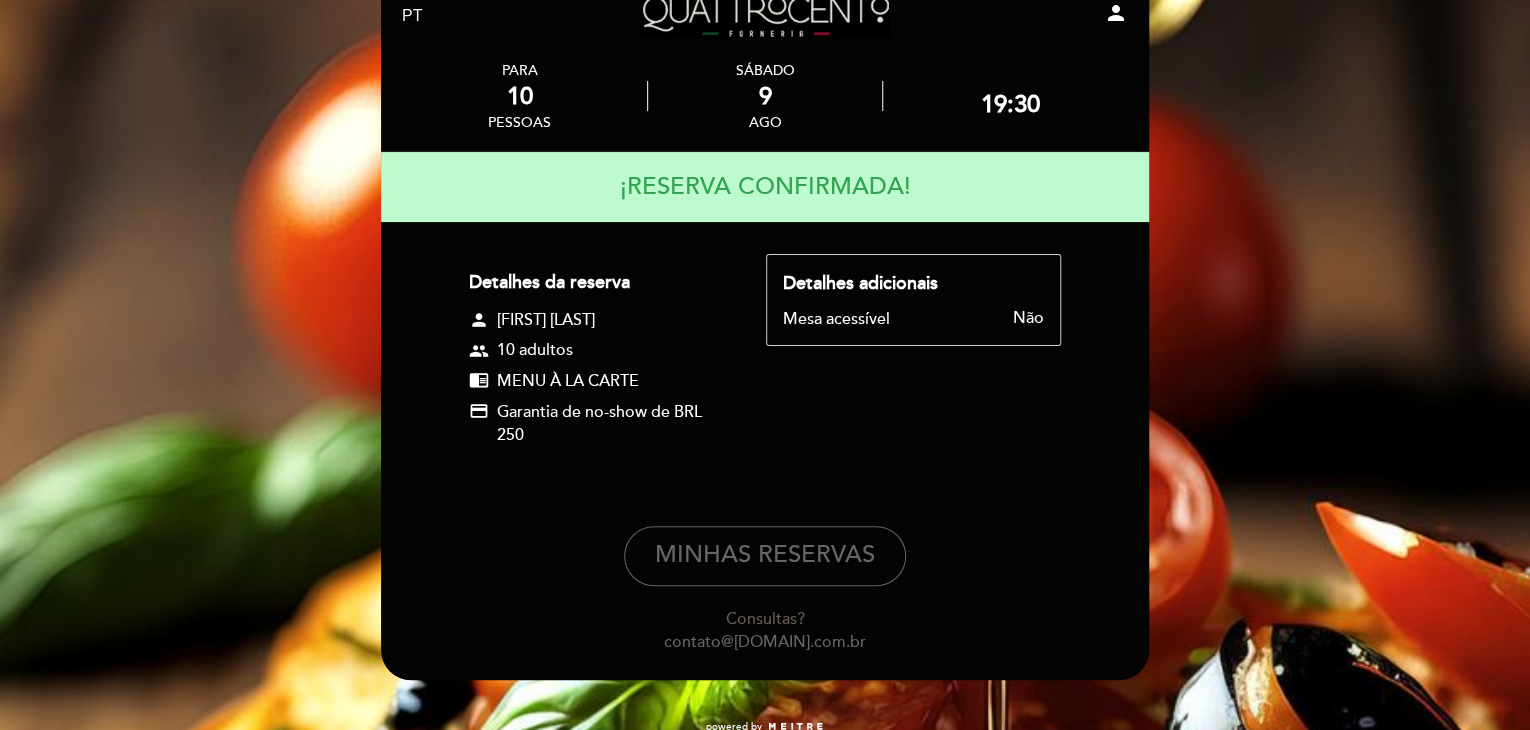 scroll, scrollTop: 107, scrollLeft: 0, axis: vertical 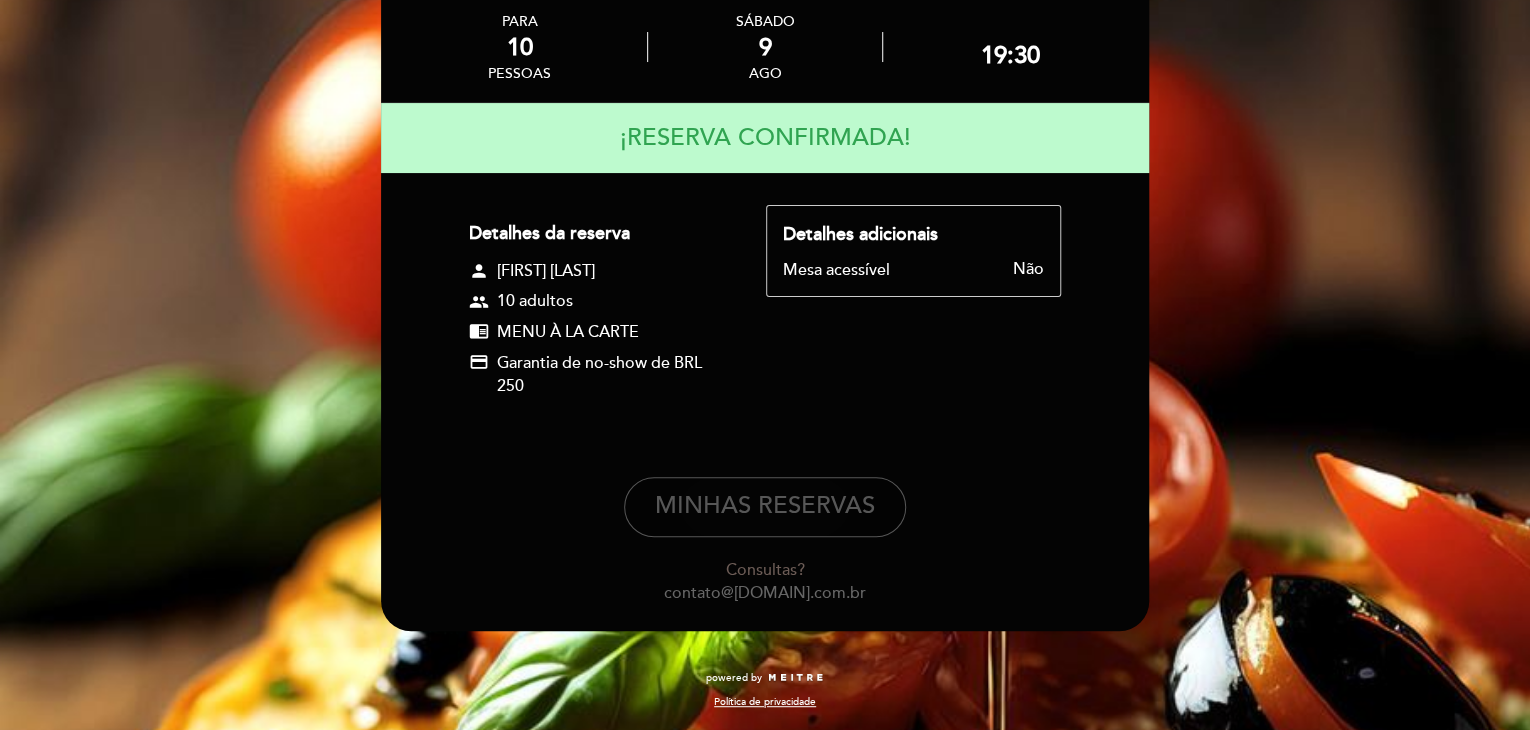click on "MINHAS RESERVAS" at bounding box center (765, 507) 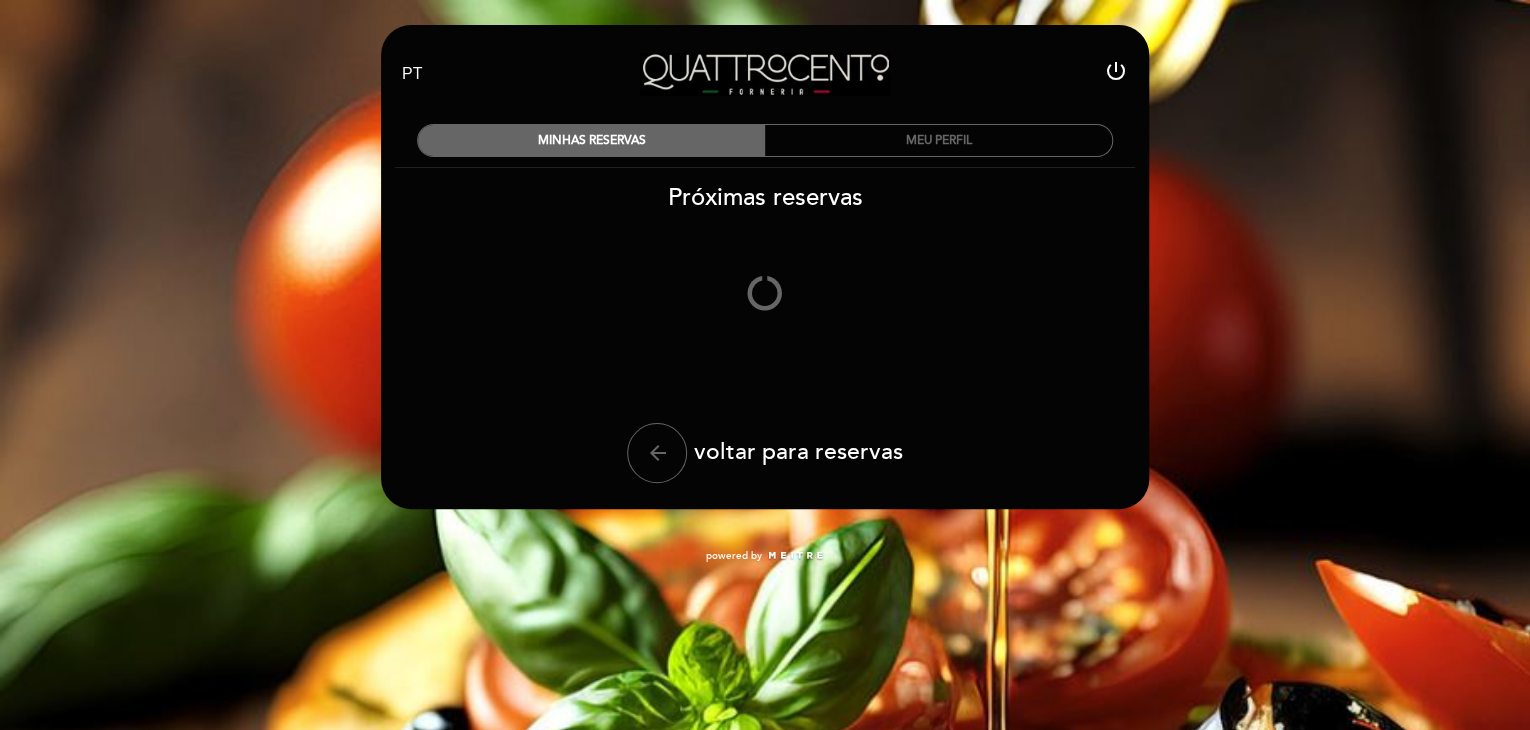 scroll, scrollTop: 0, scrollLeft: 0, axis: both 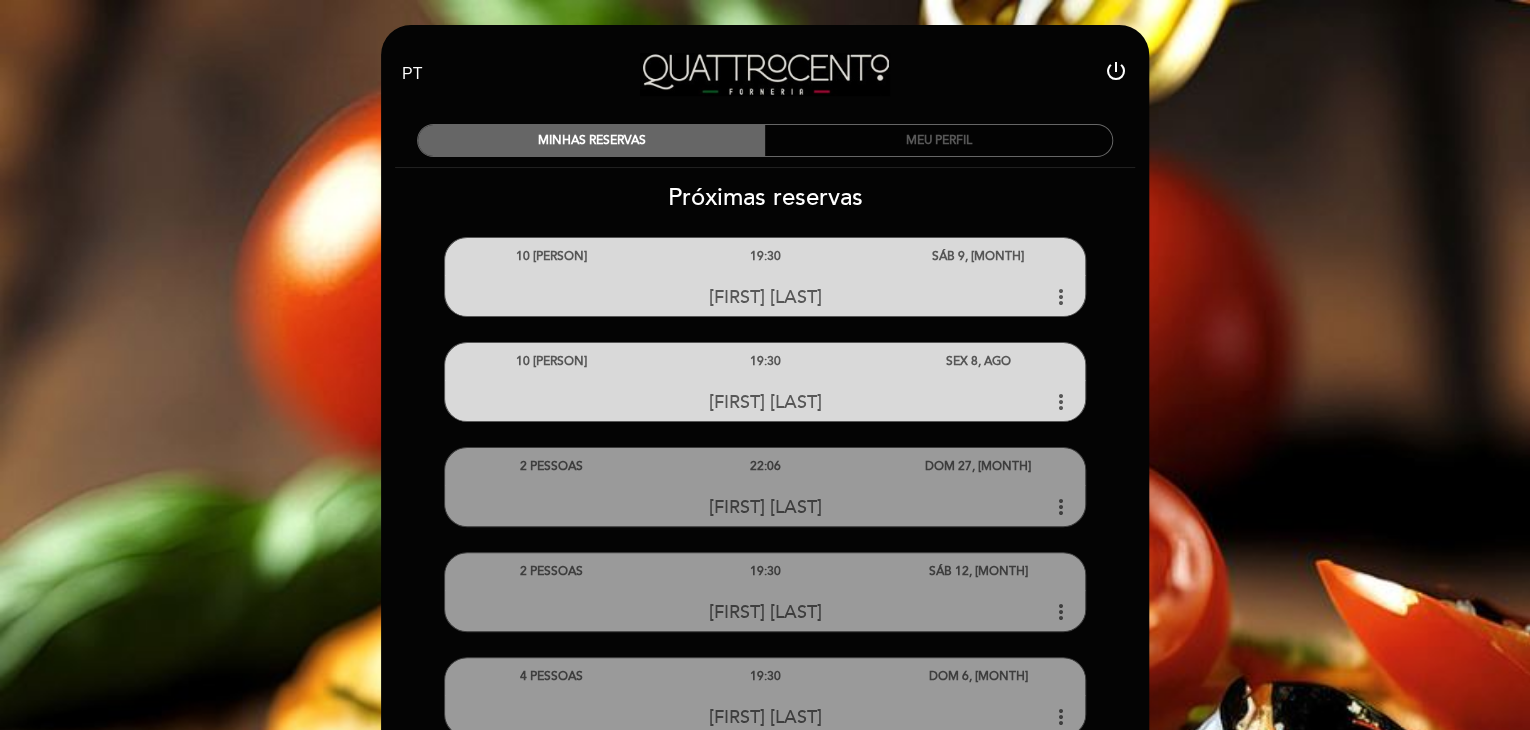 click on "MEU PERFIL" at bounding box center (938, 140) 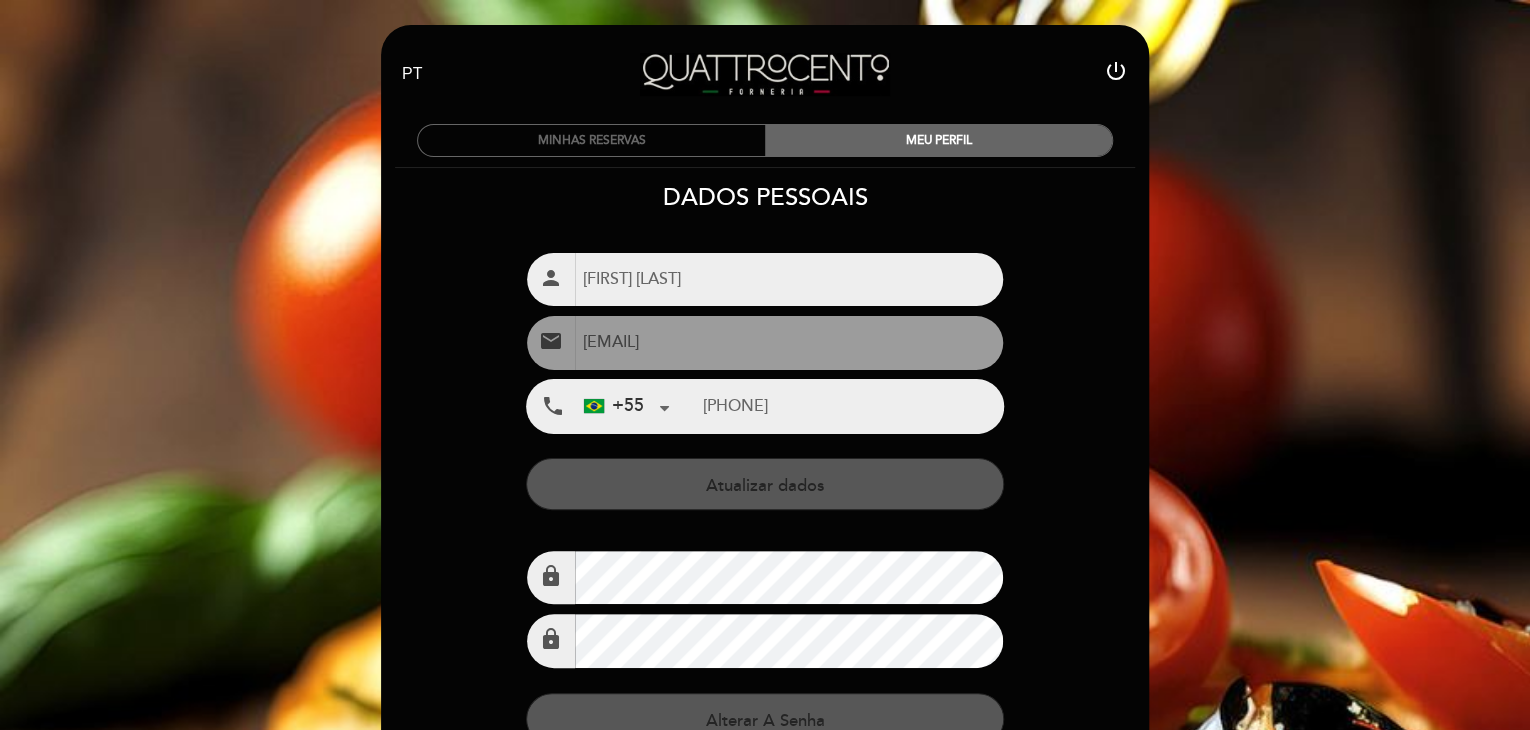 drag, startPoint x: 837, startPoint y: 413, endPoint x: 688, endPoint y: 431, distance: 150.08331 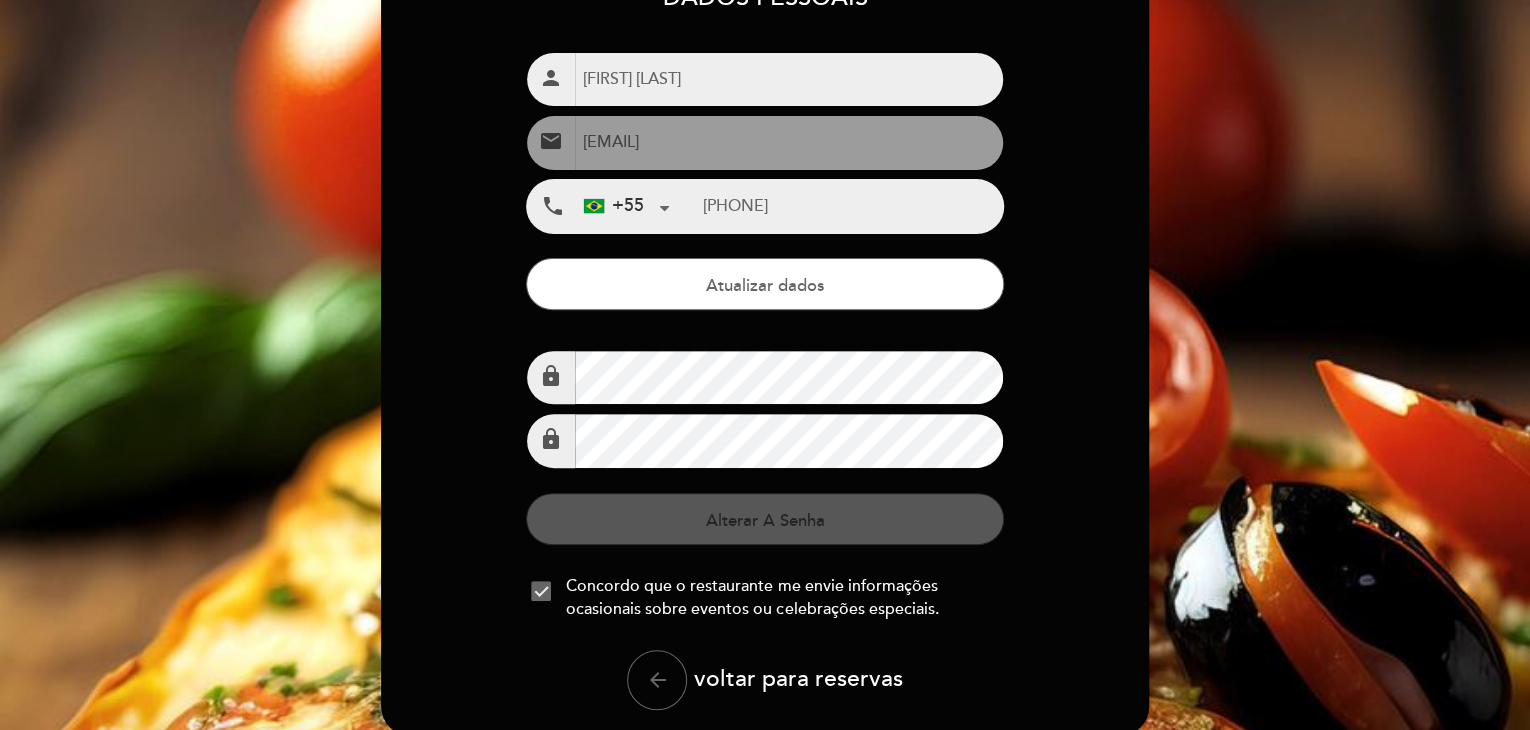 scroll, scrollTop: 279, scrollLeft: 0, axis: vertical 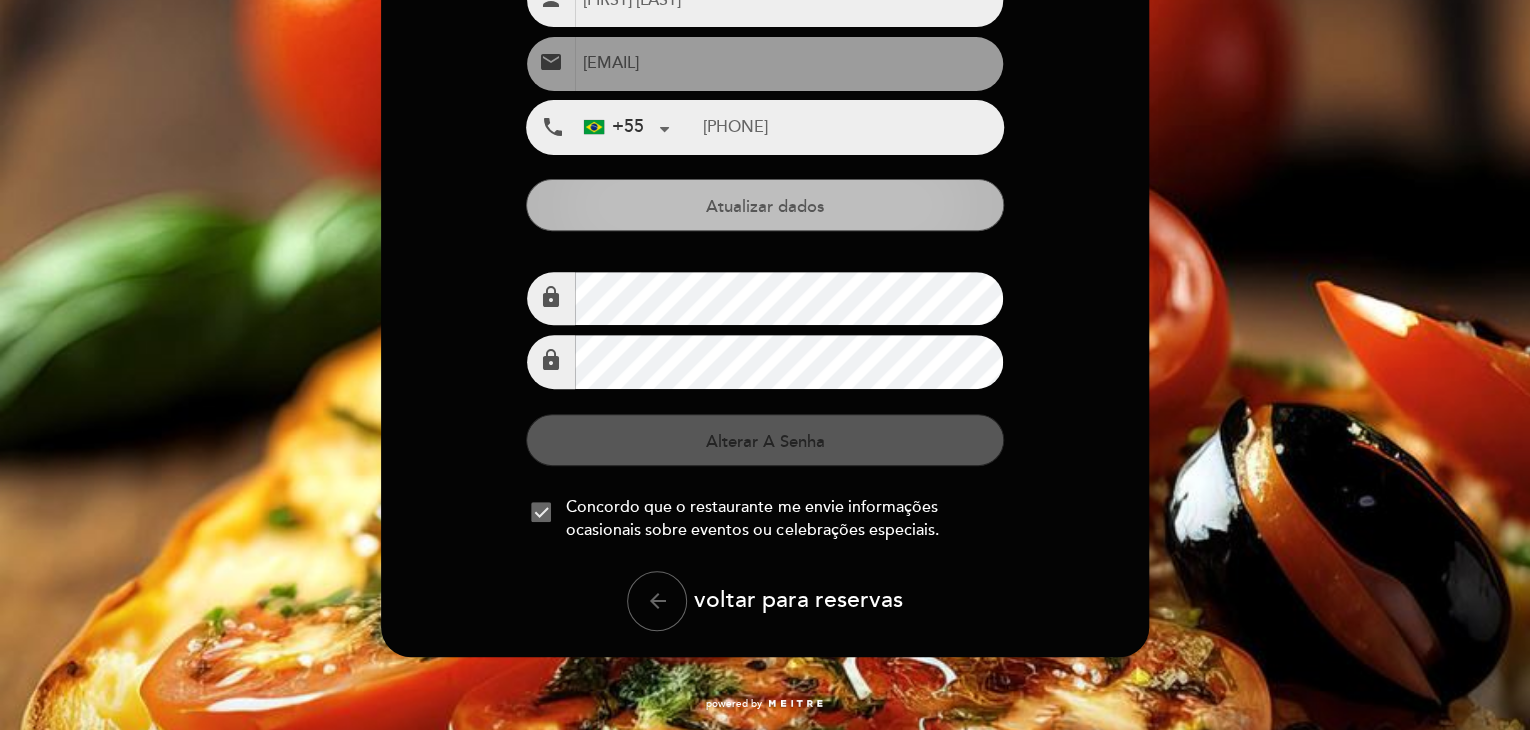 type on "[PHONE]" 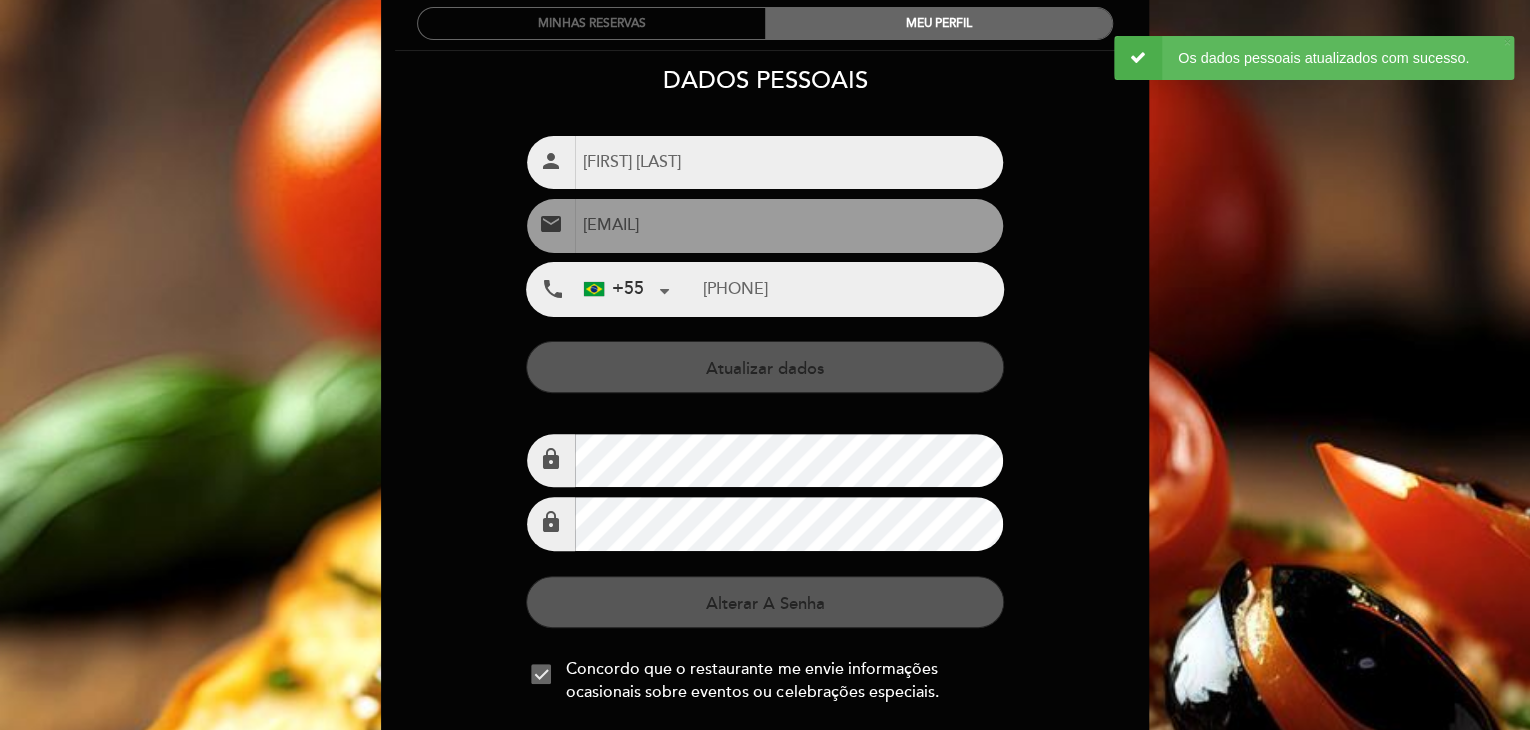 scroll, scrollTop: 0, scrollLeft: 0, axis: both 